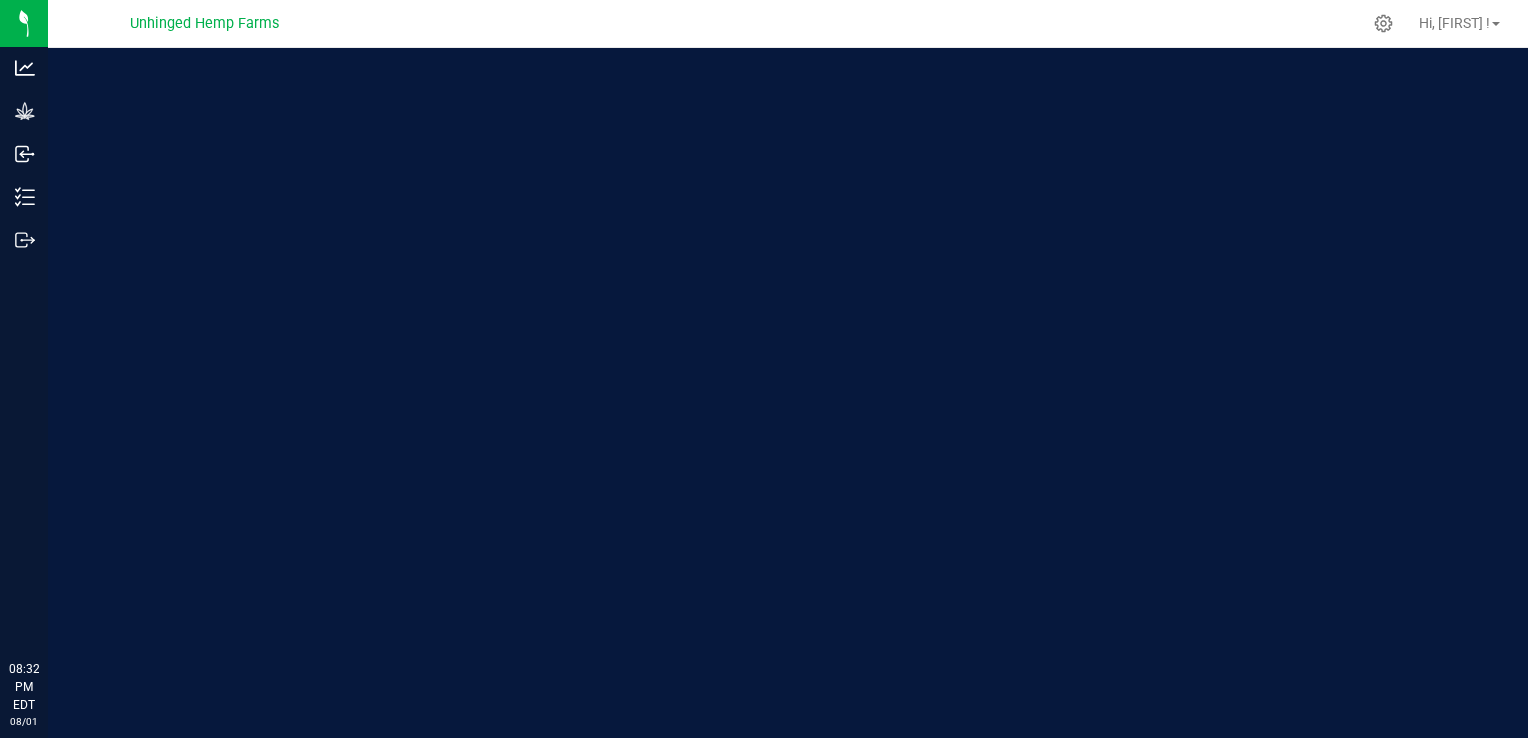 scroll, scrollTop: 0, scrollLeft: 0, axis: both 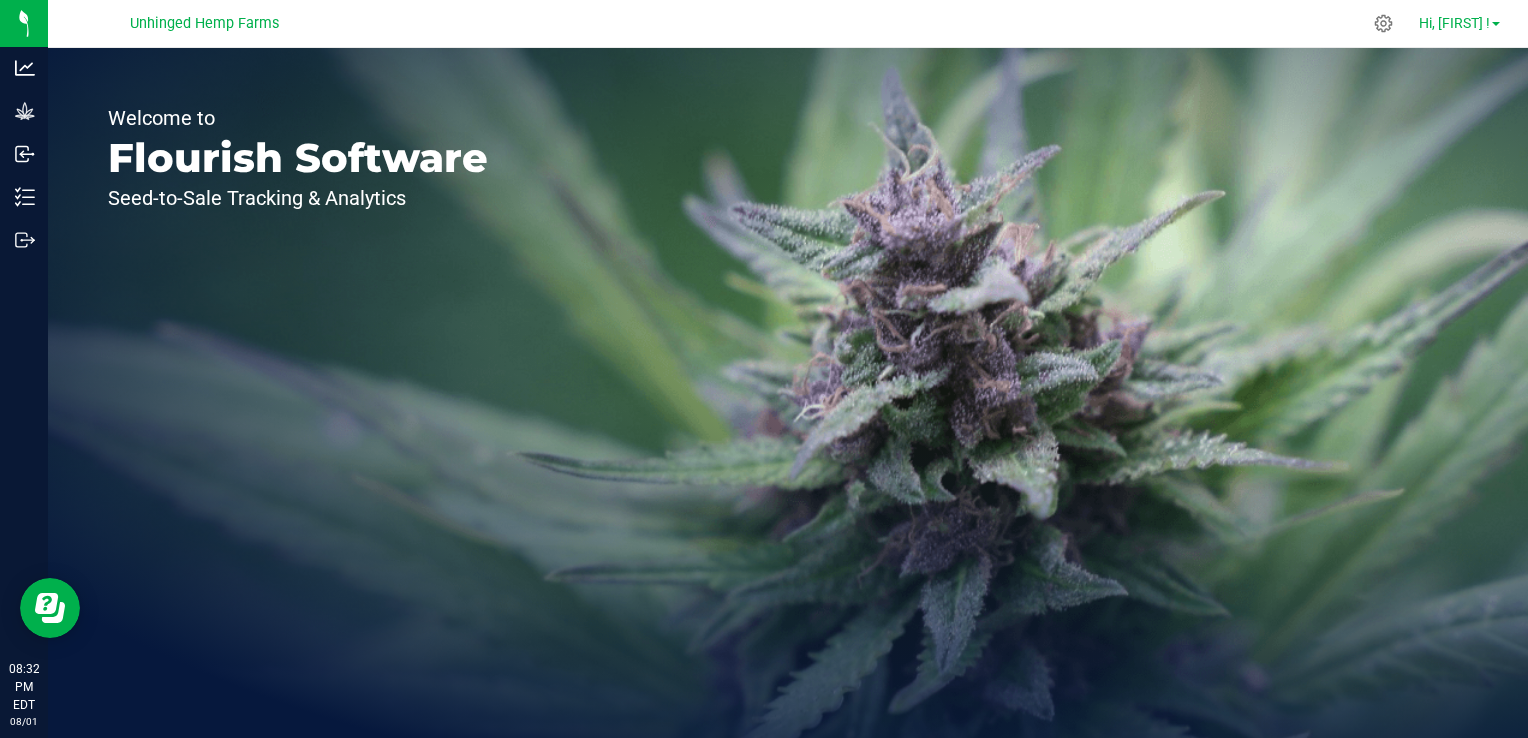 click at bounding box center (1496, 24) 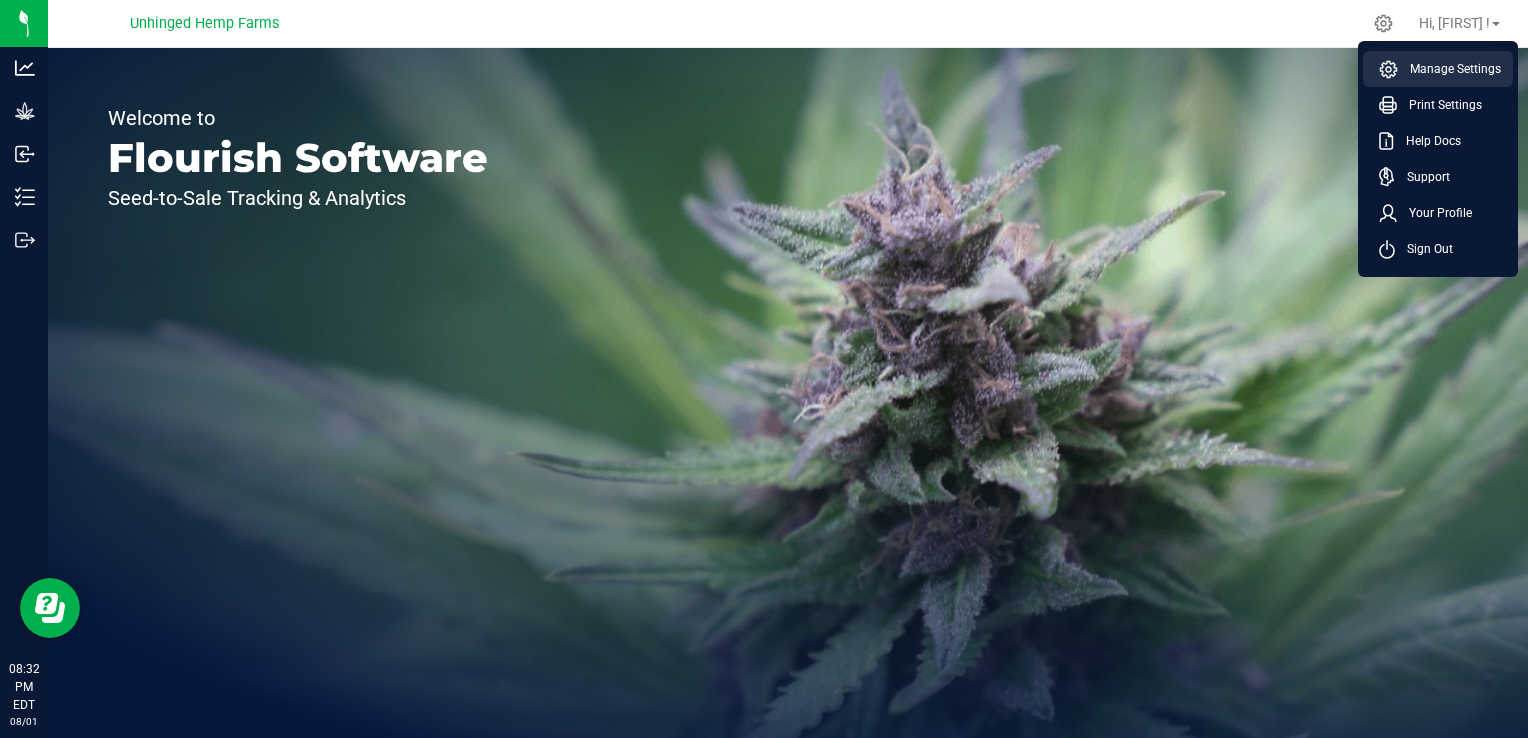 click on "Manage Settings" at bounding box center [1449, 69] 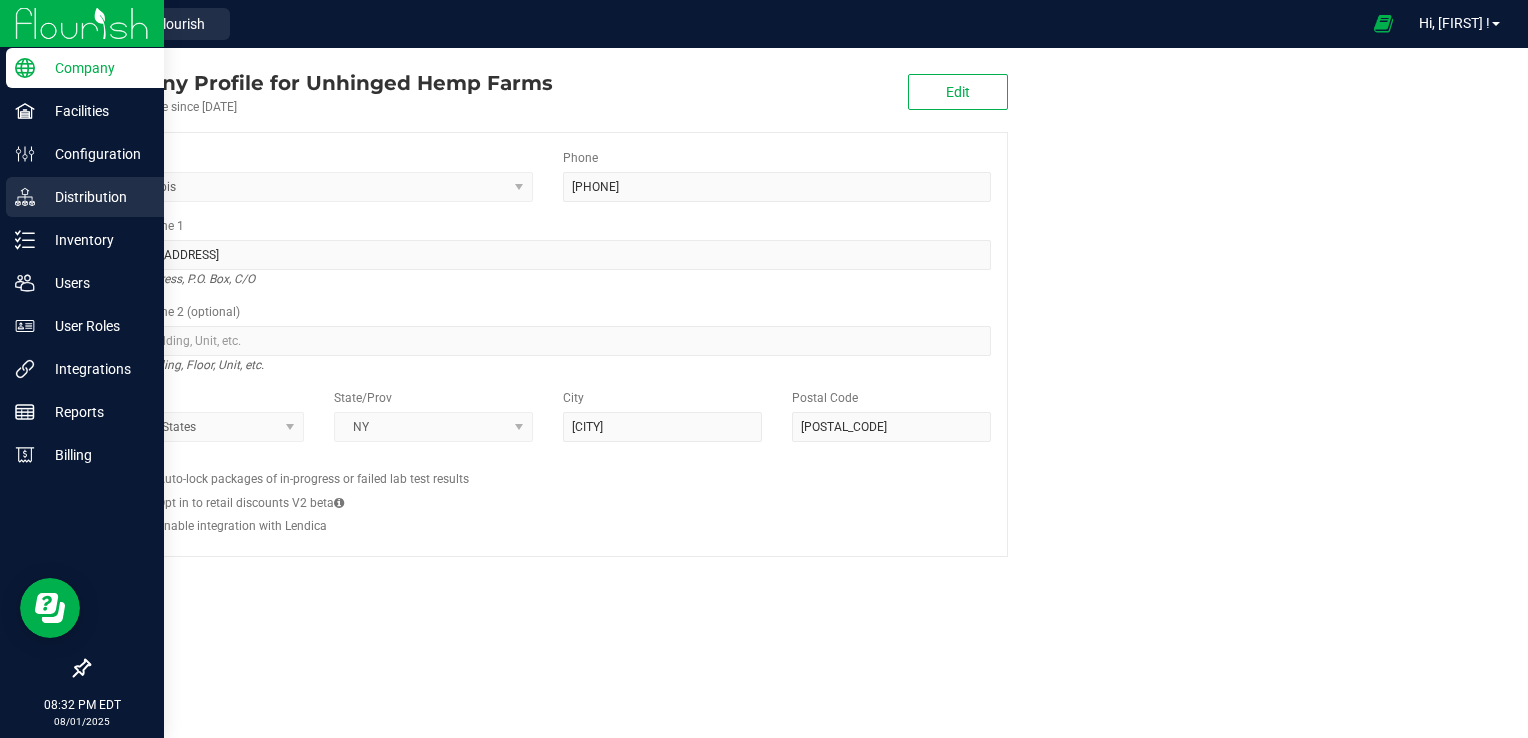 click on "Distribution" at bounding box center (95, 197) 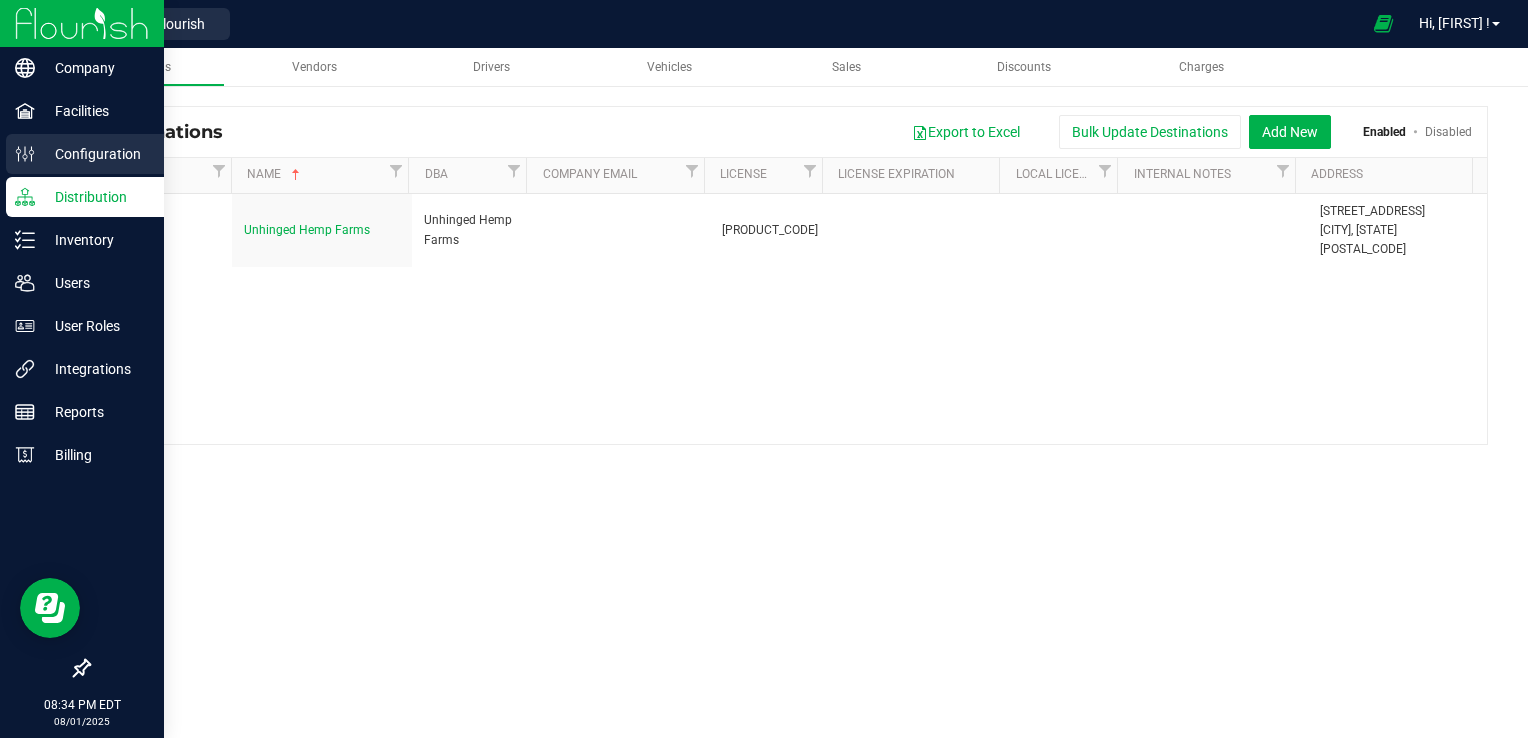 click on "Configuration" at bounding box center (95, 154) 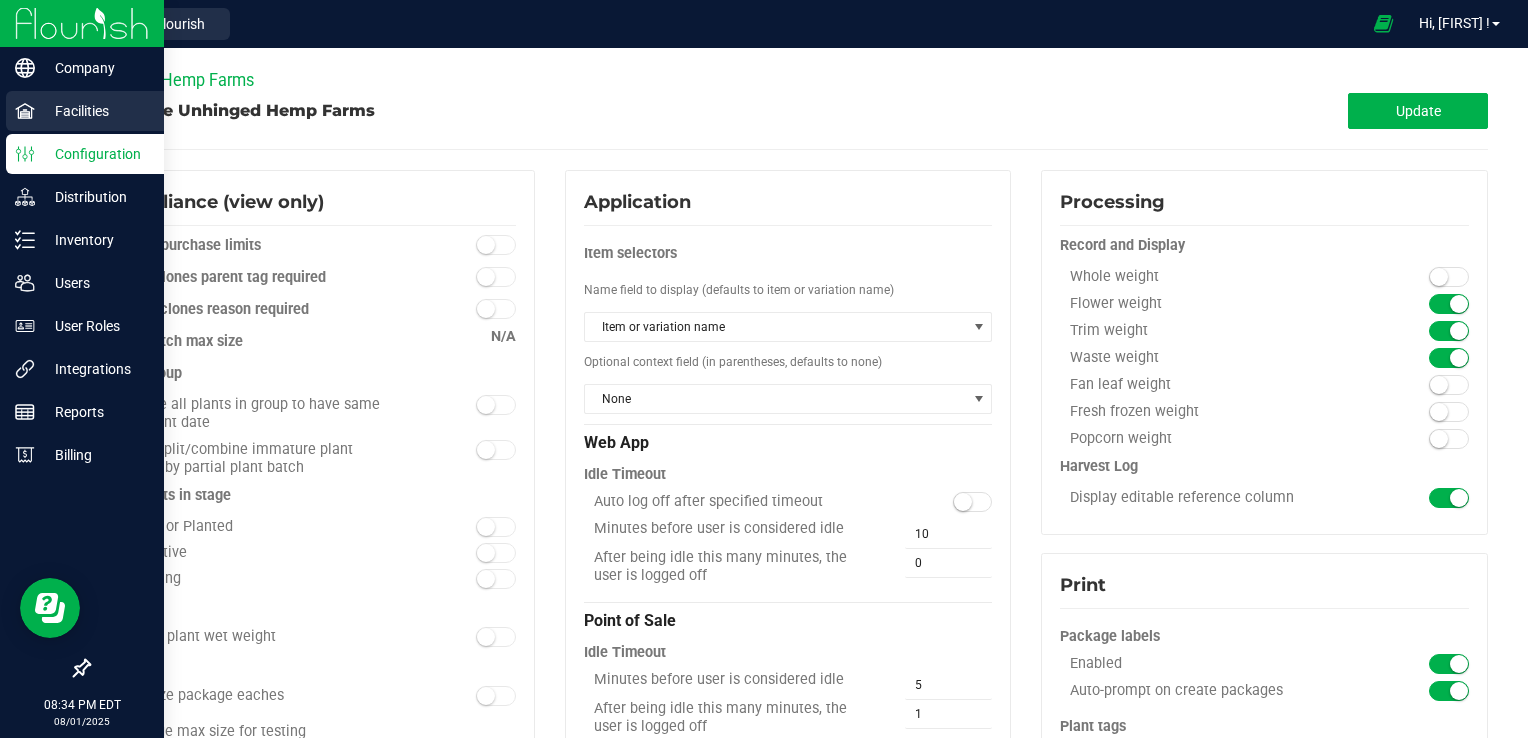 click 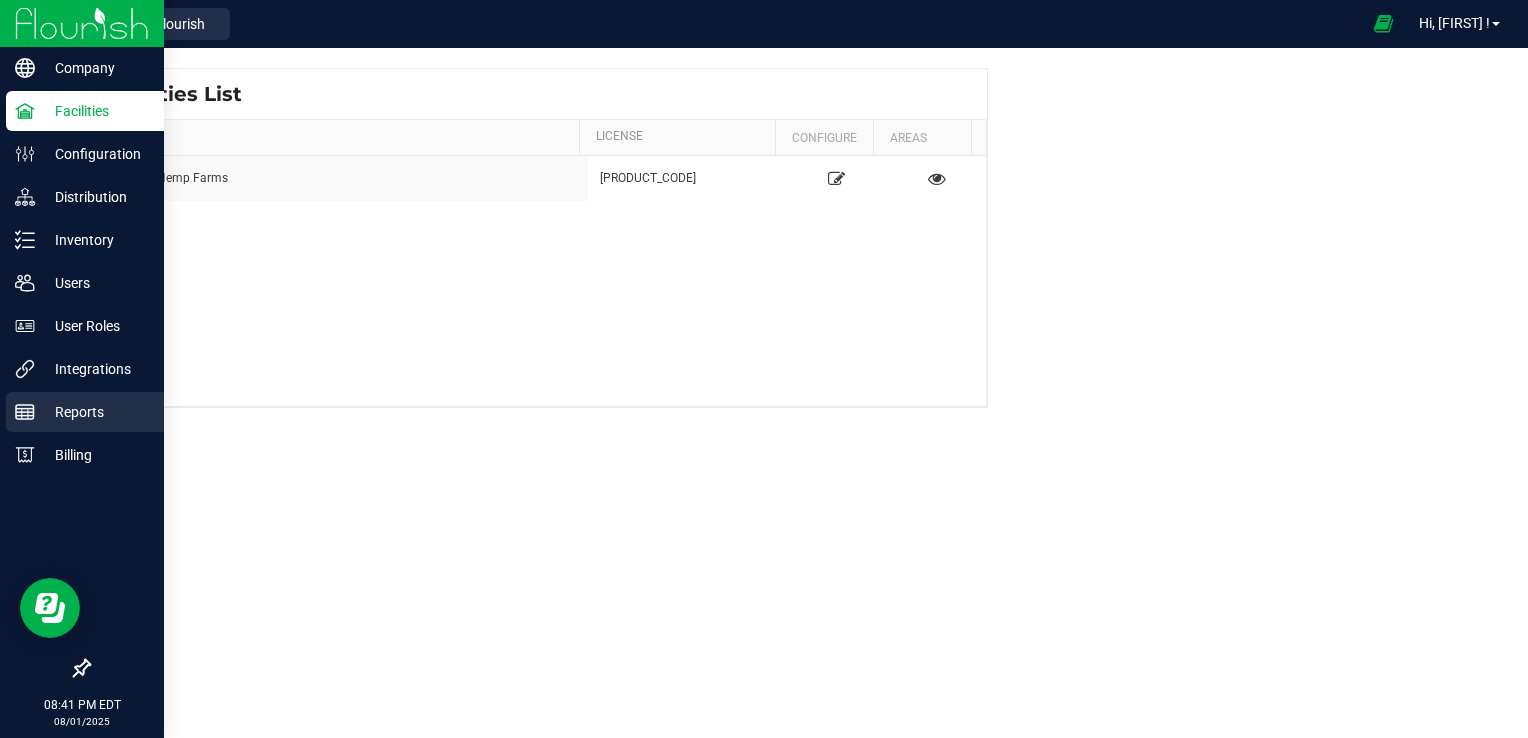 click on "Reports" at bounding box center (95, 412) 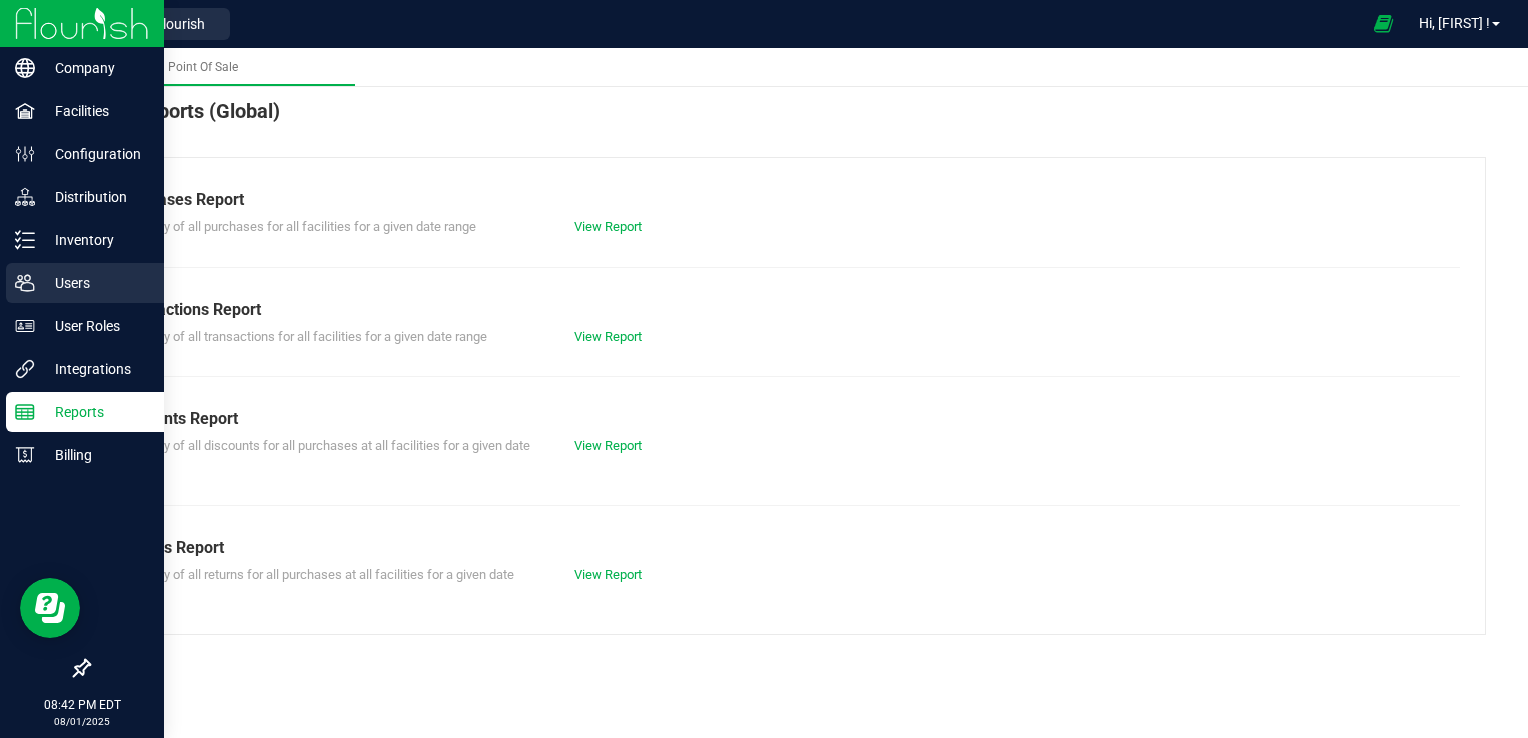 click on "Users" at bounding box center (85, 283) 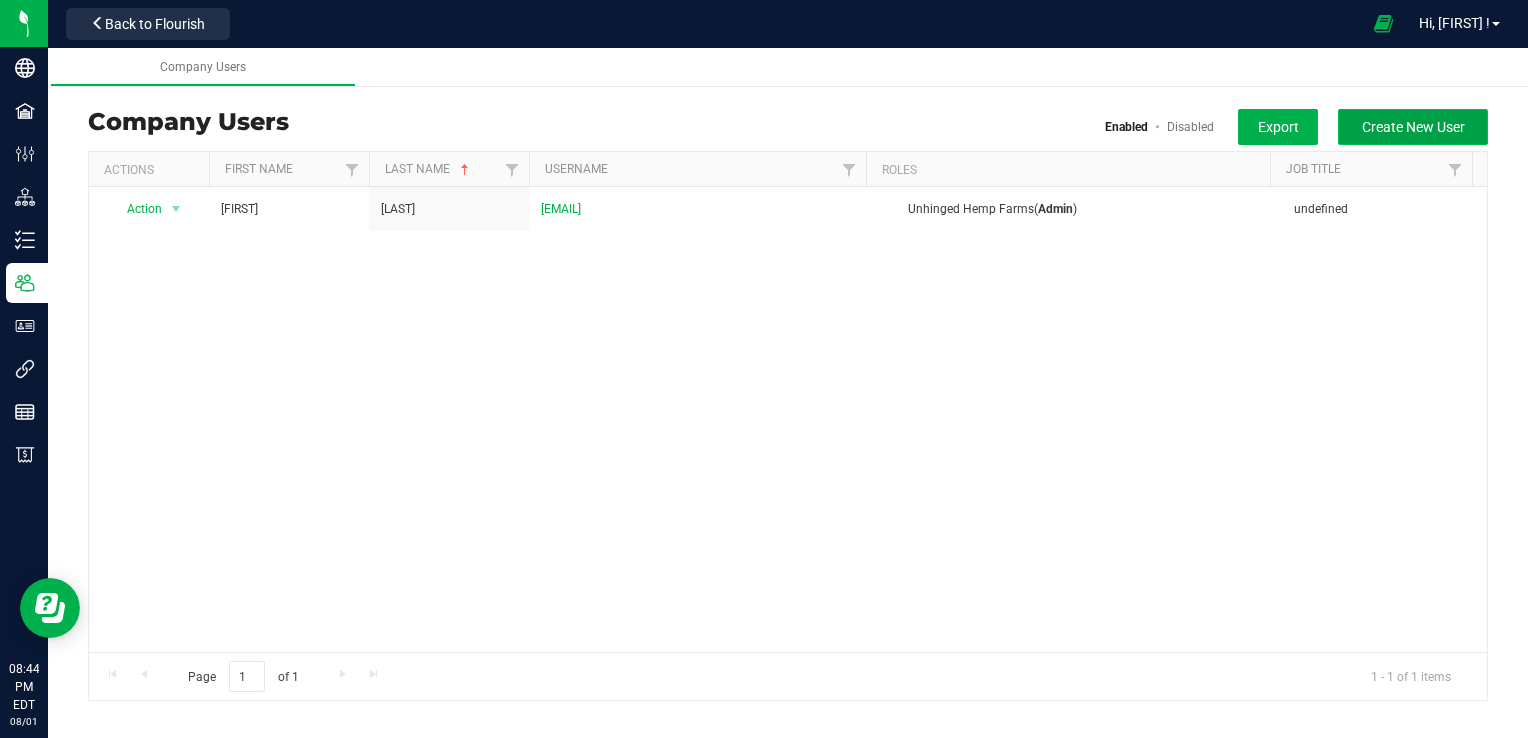 click on "Create New User" at bounding box center (1413, 127) 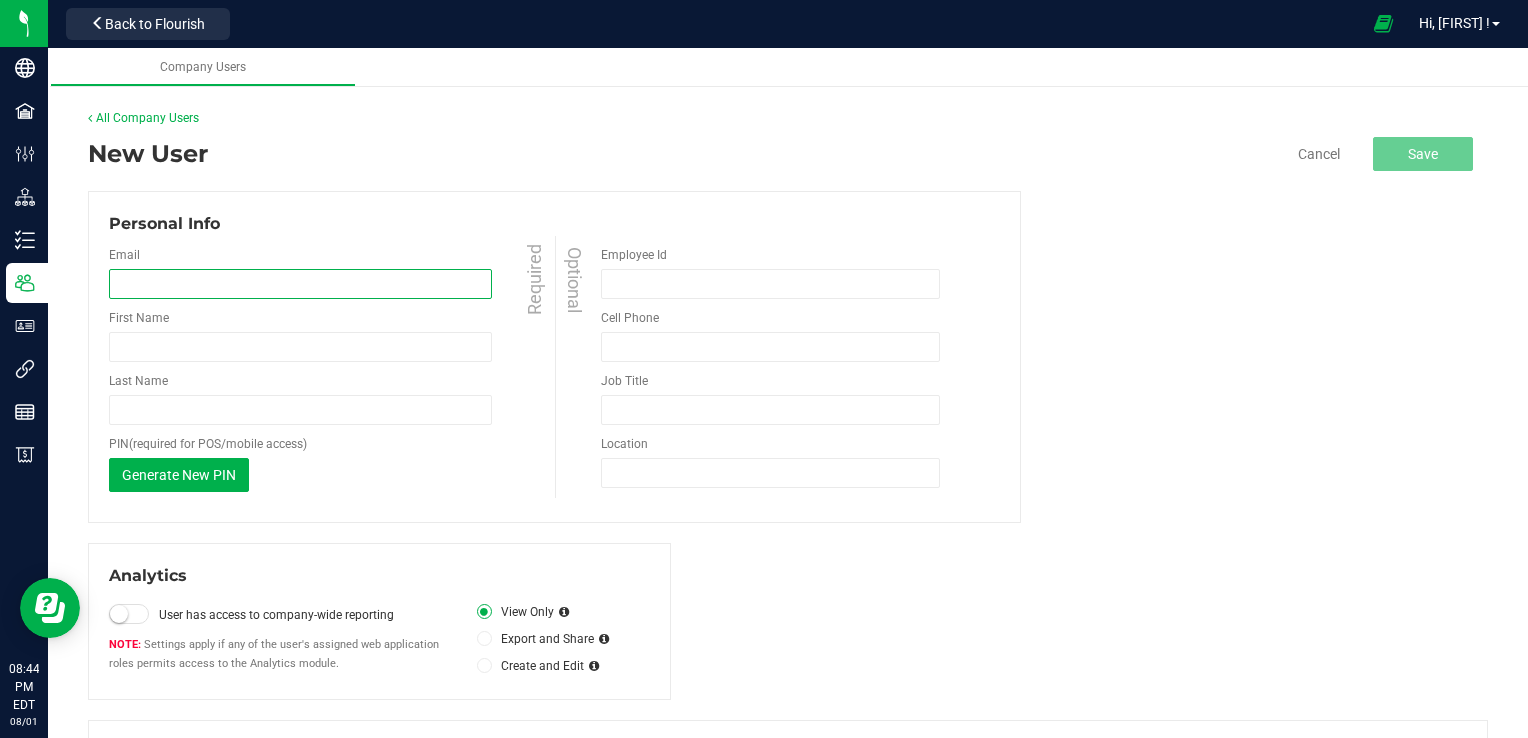 click at bounding box center (300, 284) 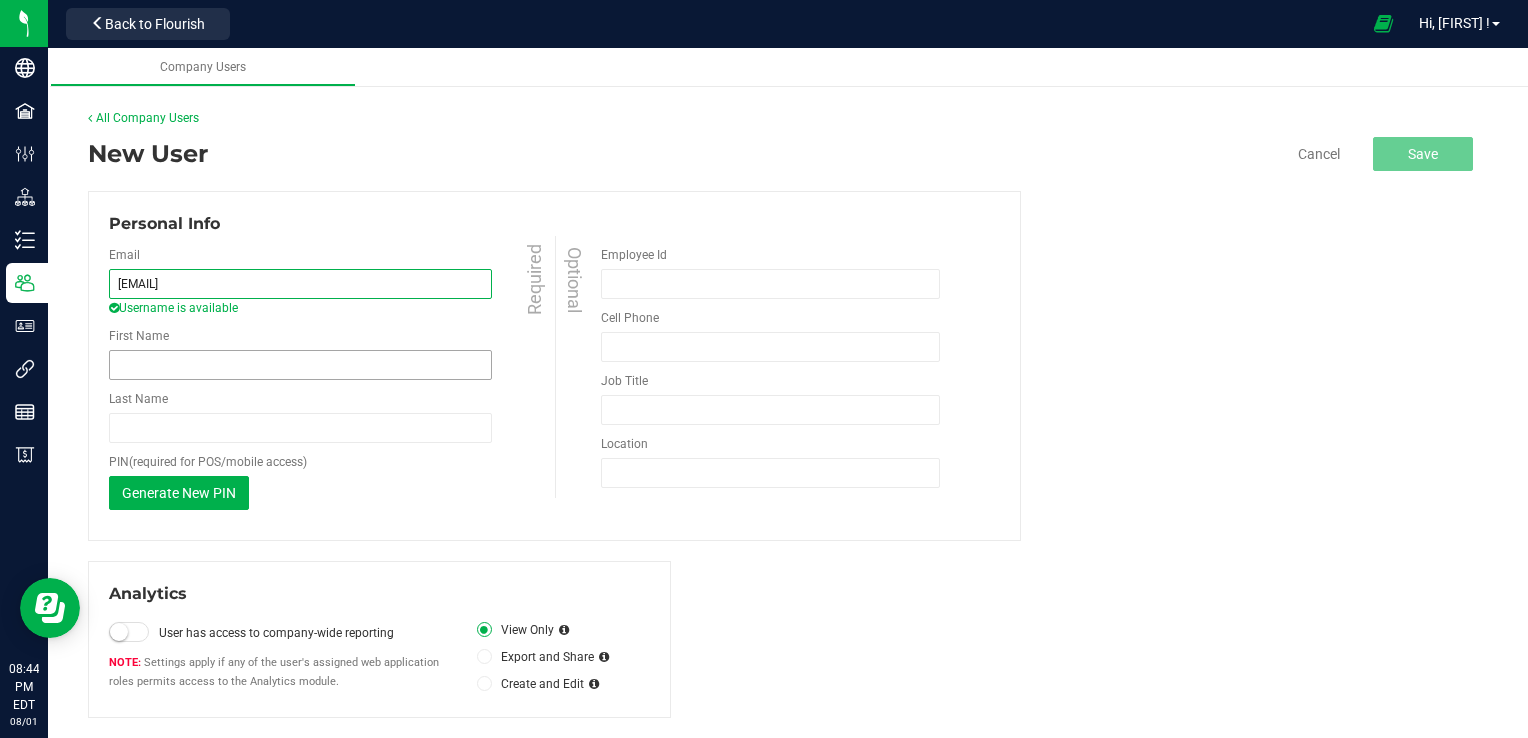 type on "[EMAIL]" 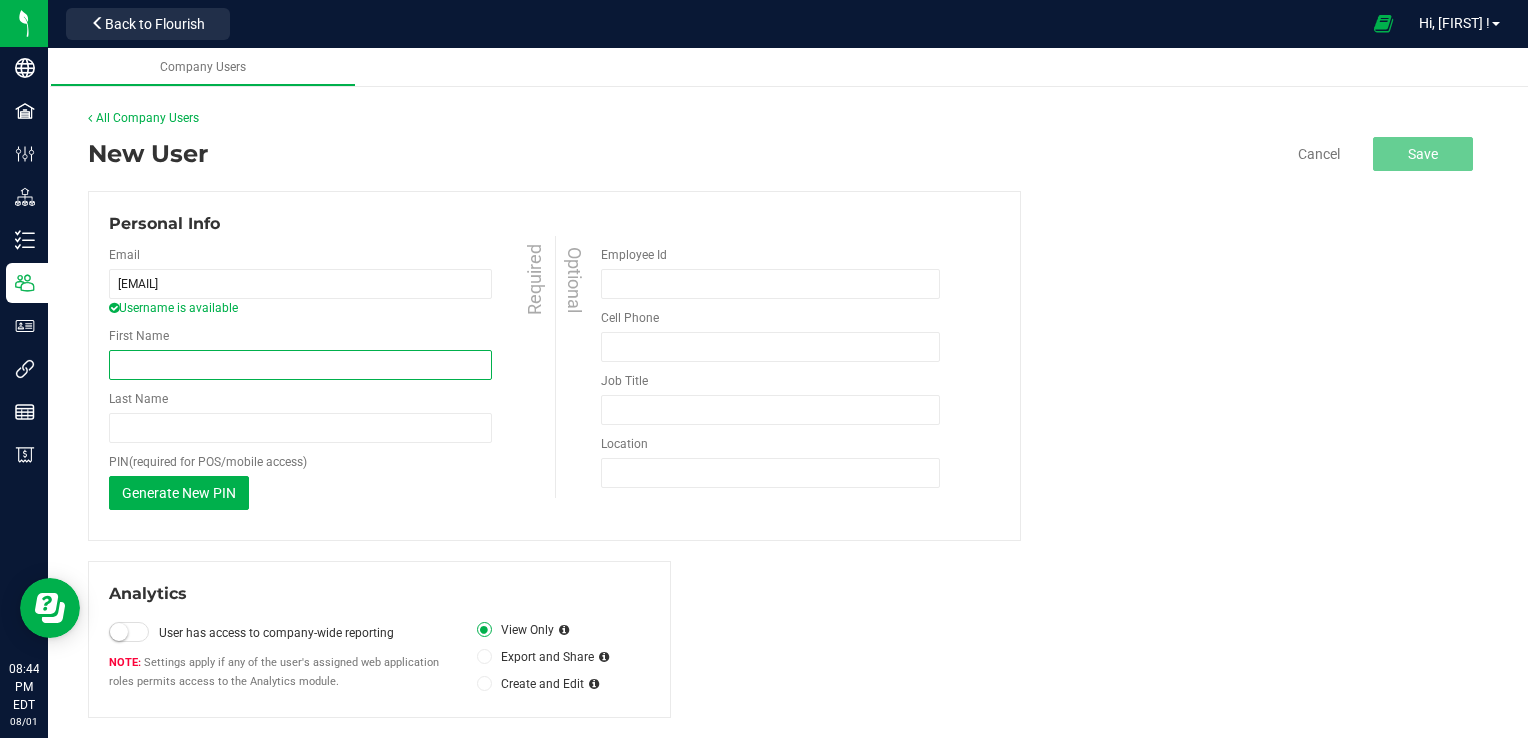 click on "First Name" at bounding box center (300, 365) 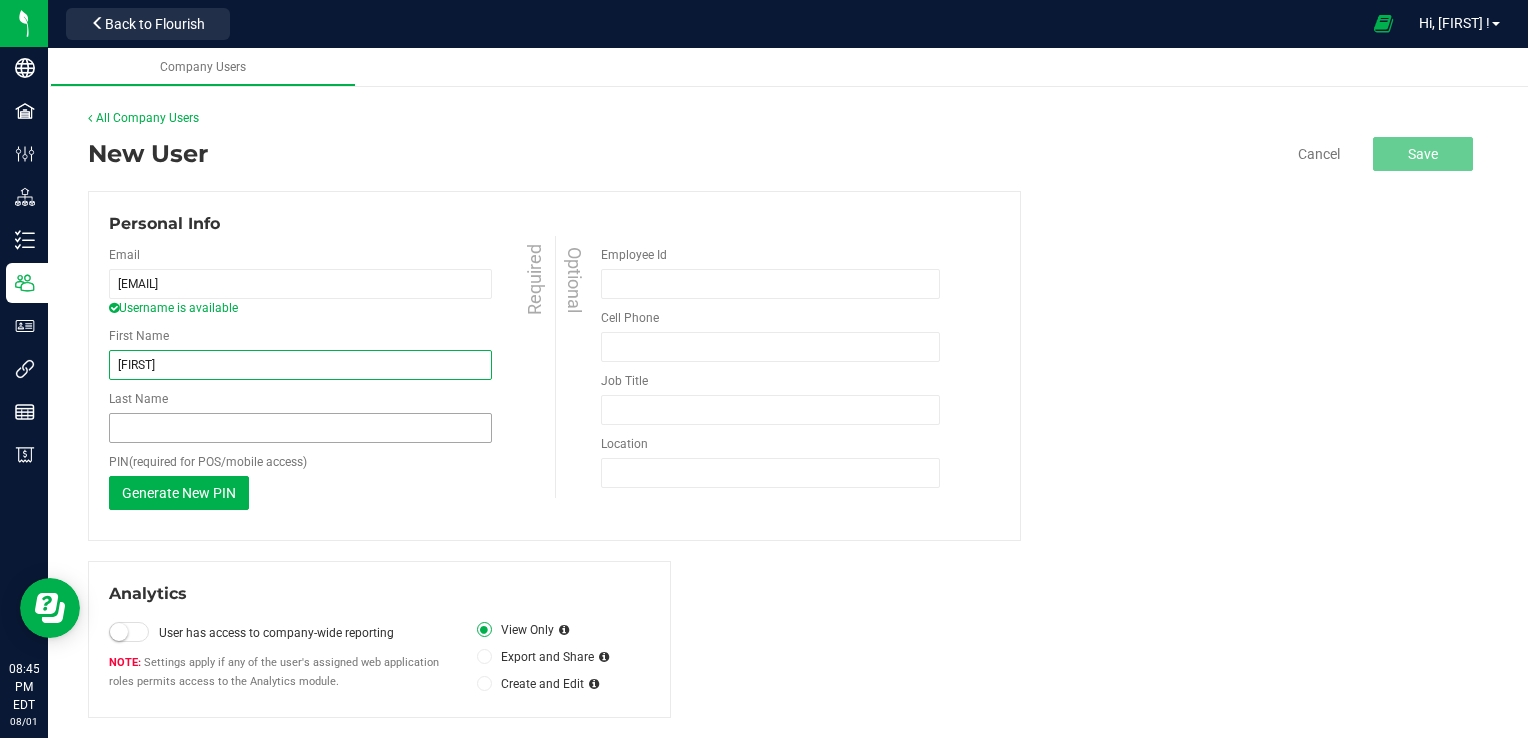 type on "[FIRST]" 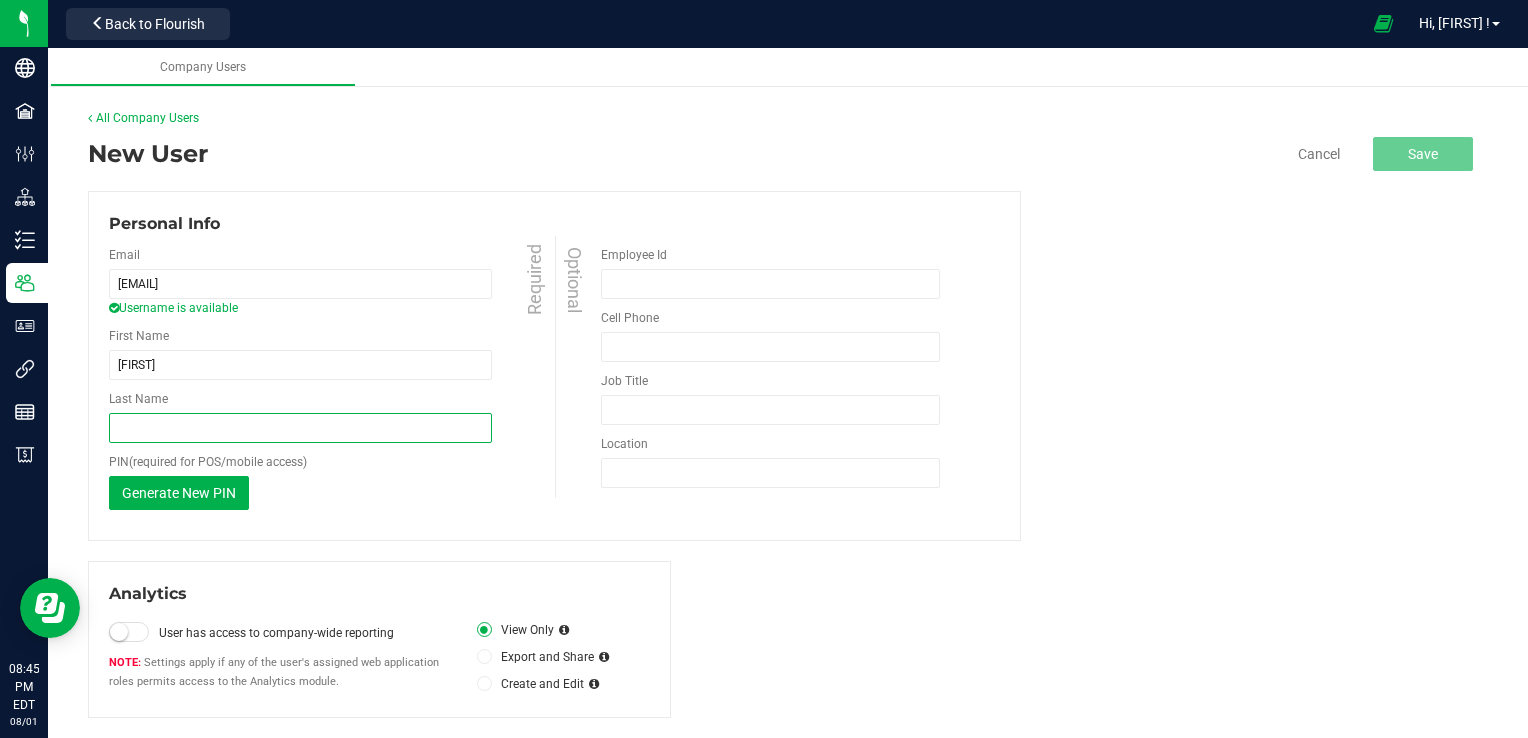 click on "Last Name" at bounding box center [300, 428] 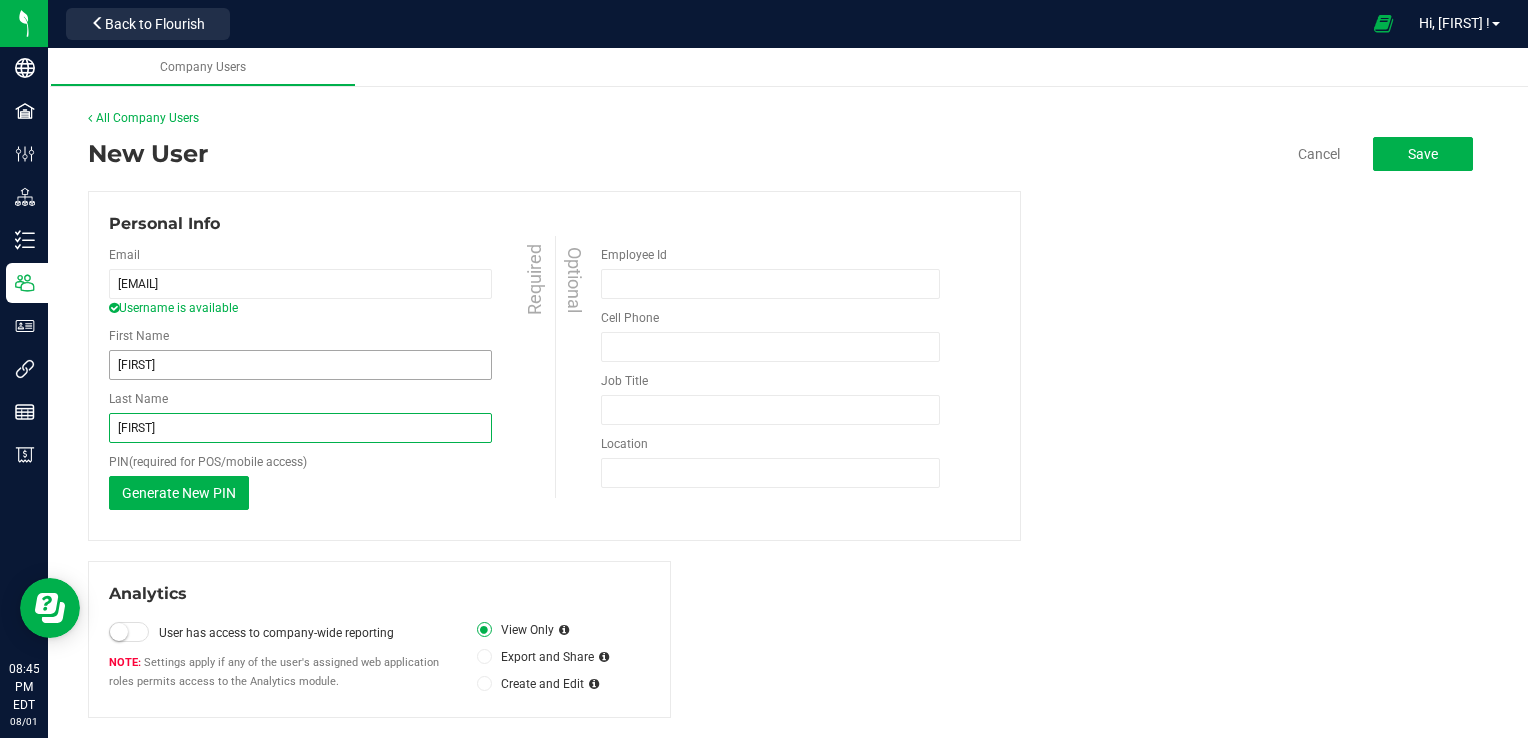 type on "[FIRST]" 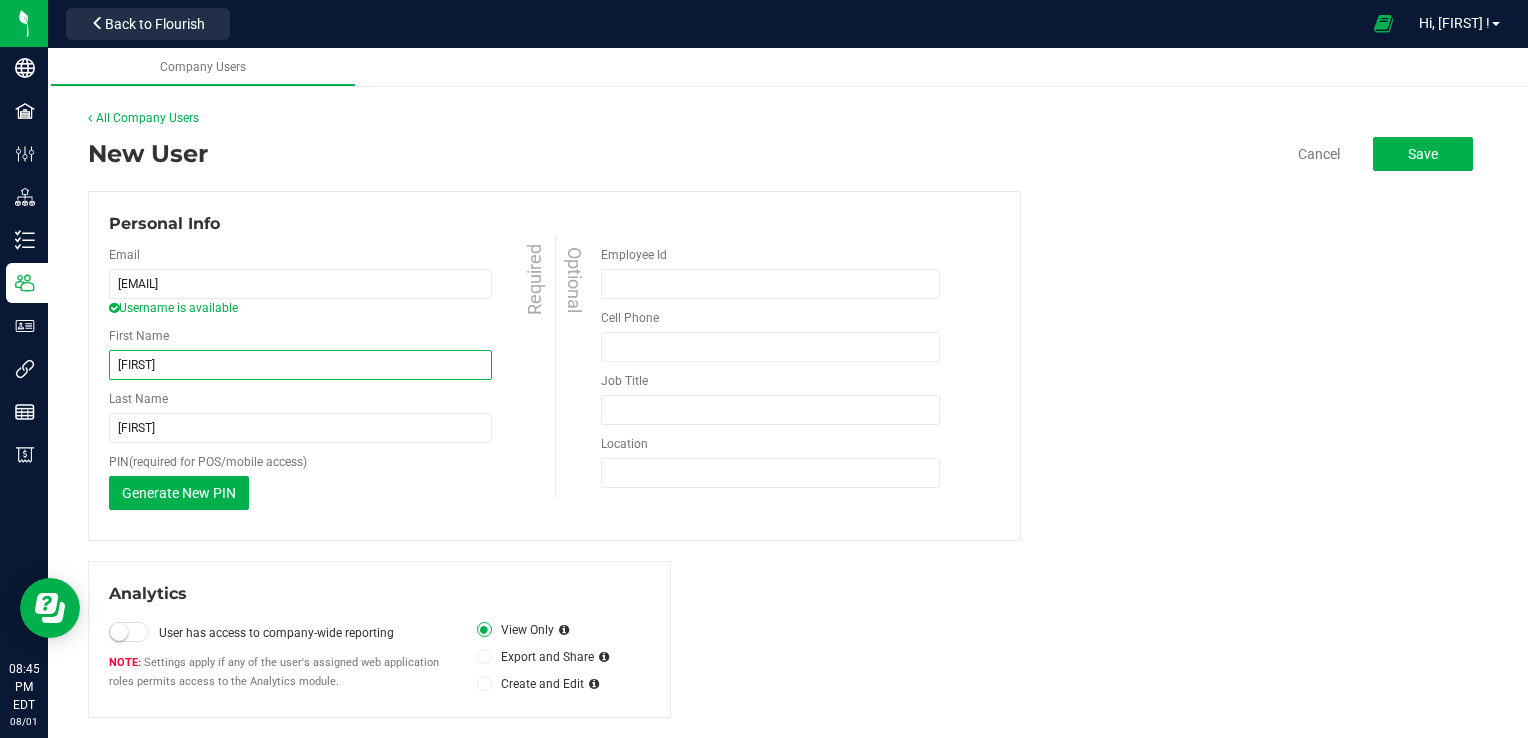 click on "[FIRST]" at bounding box center (300, 365) 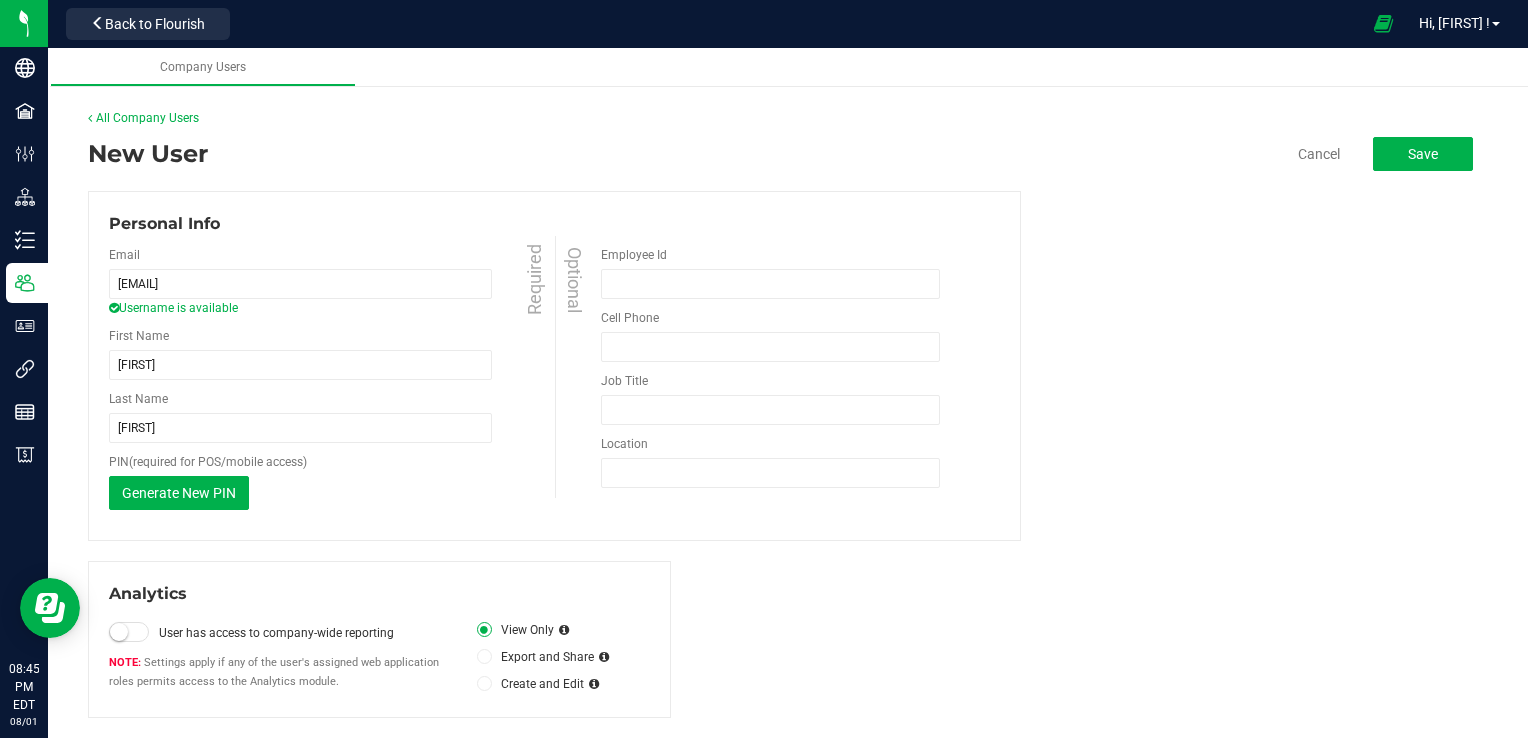 click at bounding box center [129, 632] 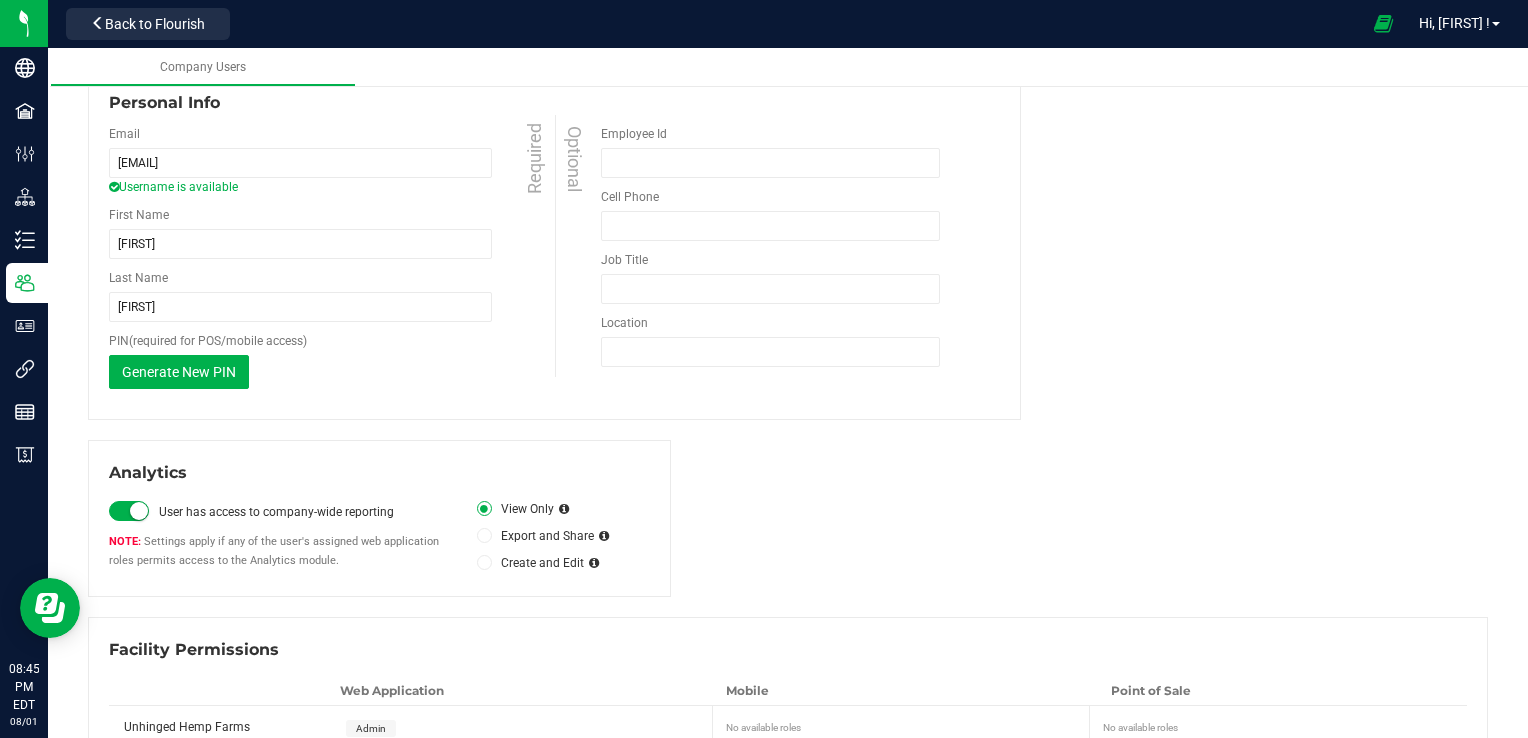scroll, scrollTop: 172, scrollLeft: 0, axis: vertical 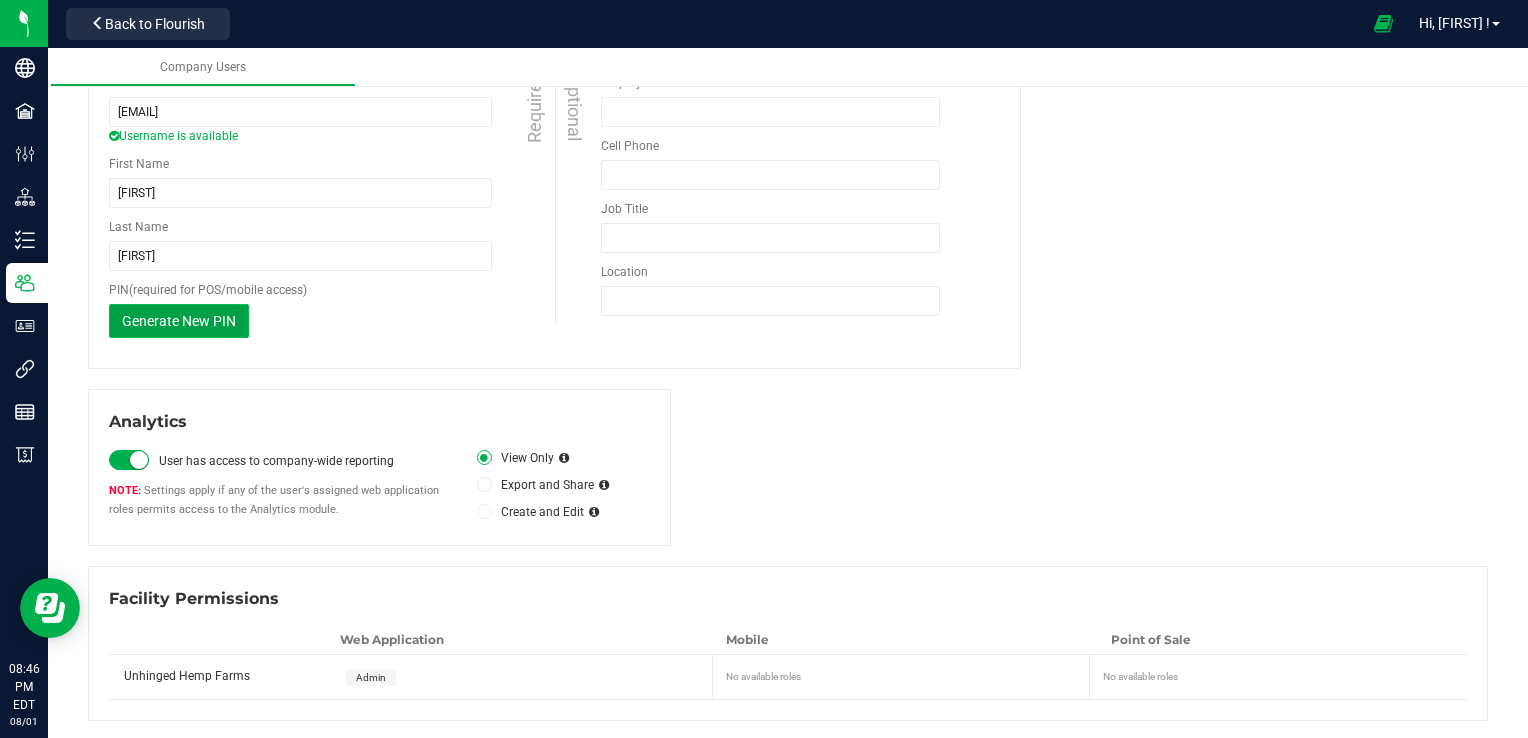 click on "Generate New PIN" at bounding box center (179, 321) 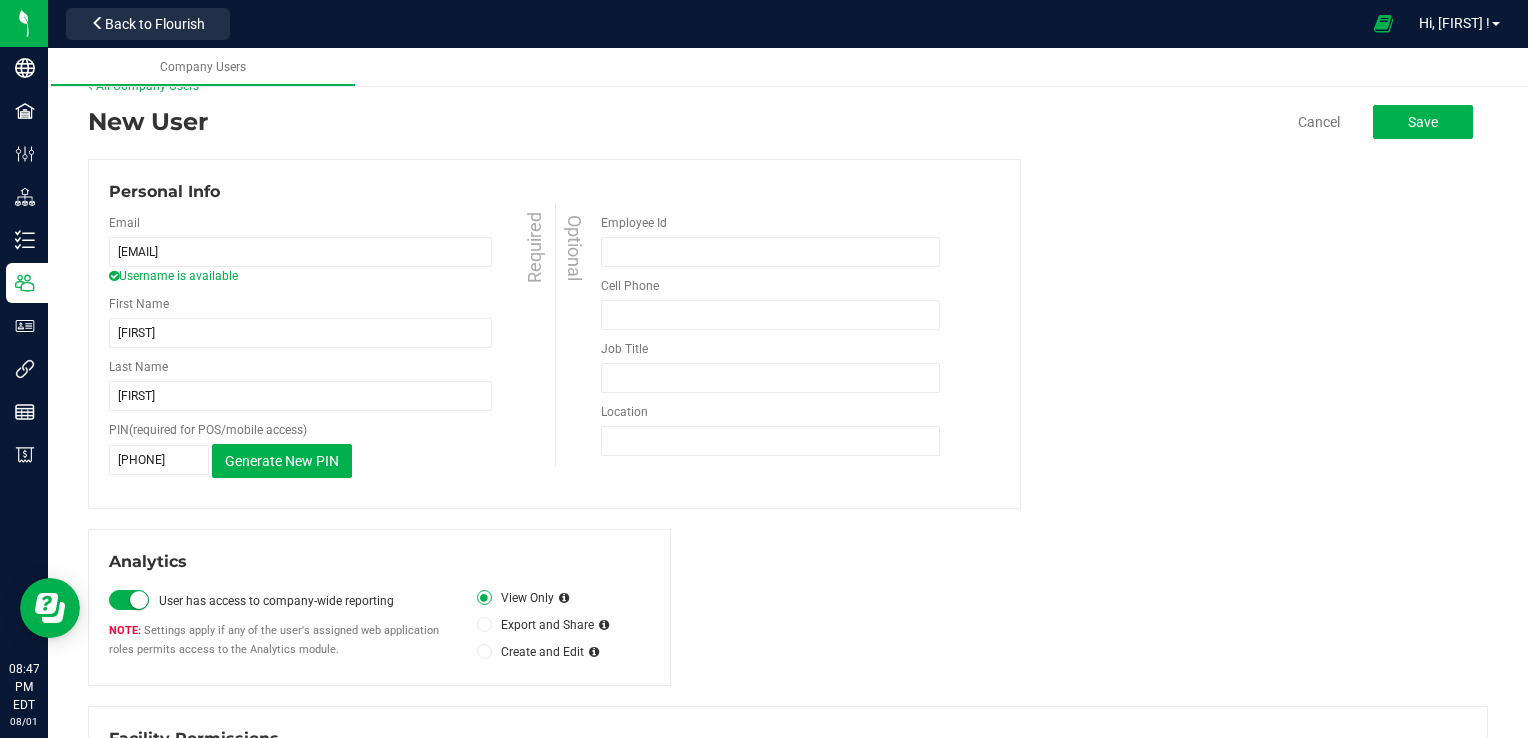 scroll, scrollTop: 0, scrollLeft: 0, axis: both 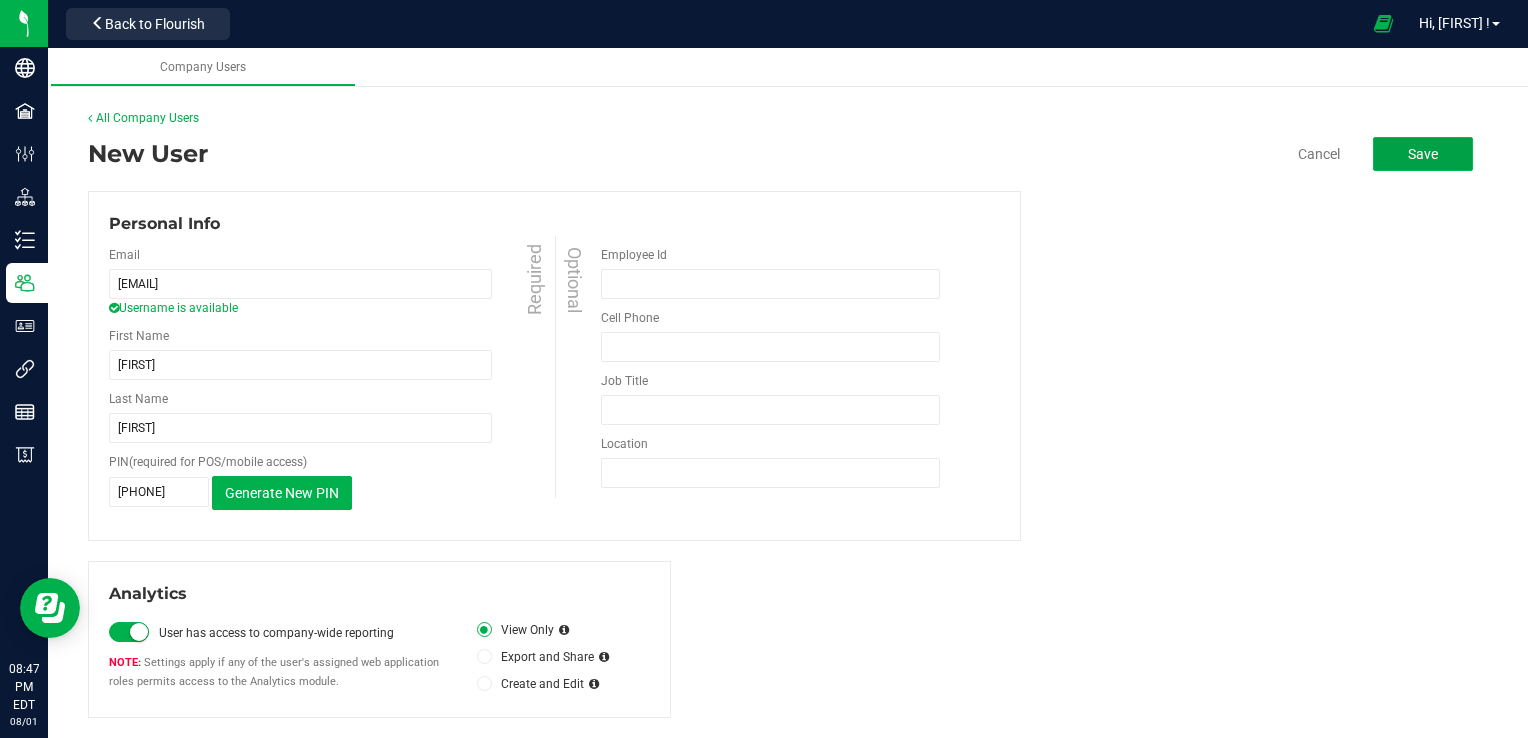 click on "Save" 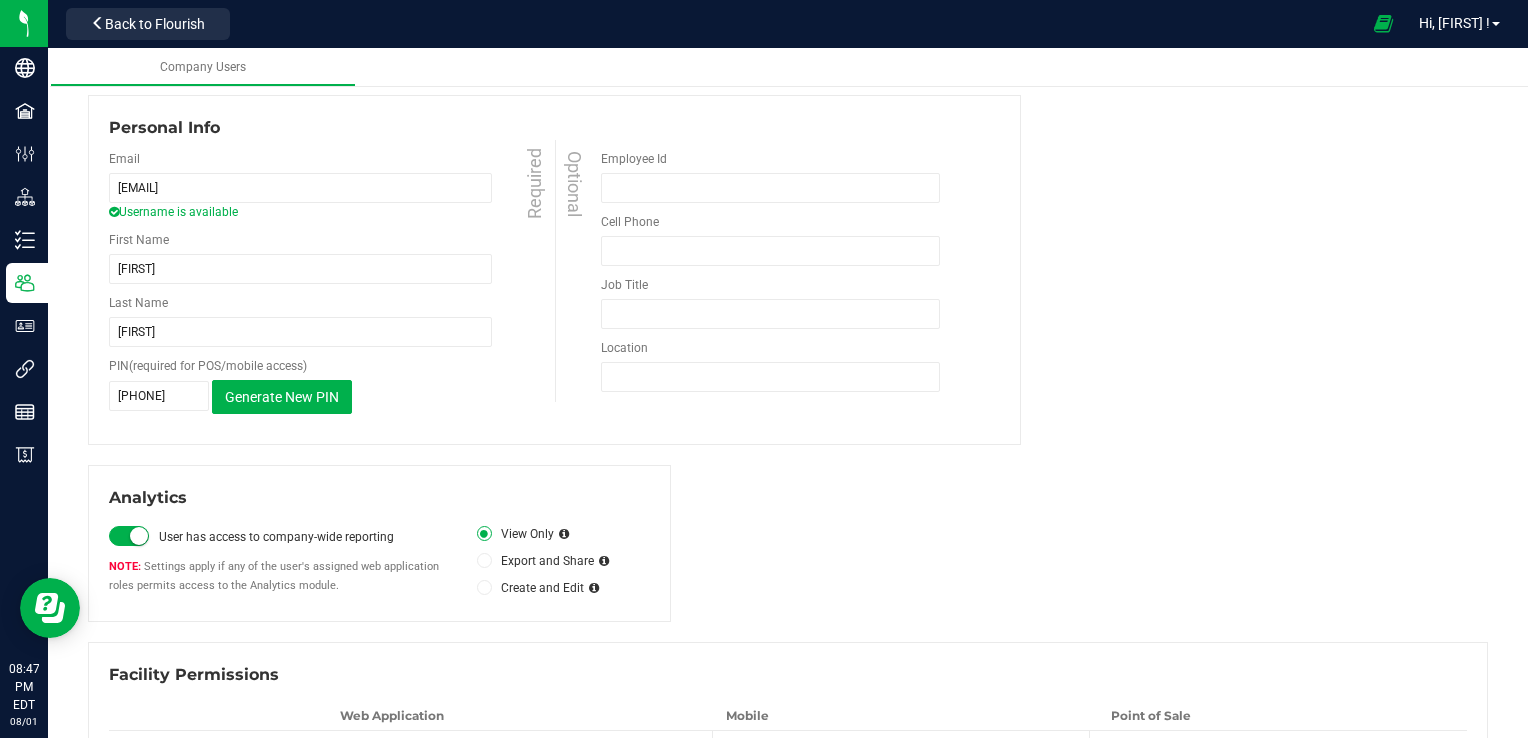 scroll, scrollTop: 97, scrollLeft: 0, axis: vertical 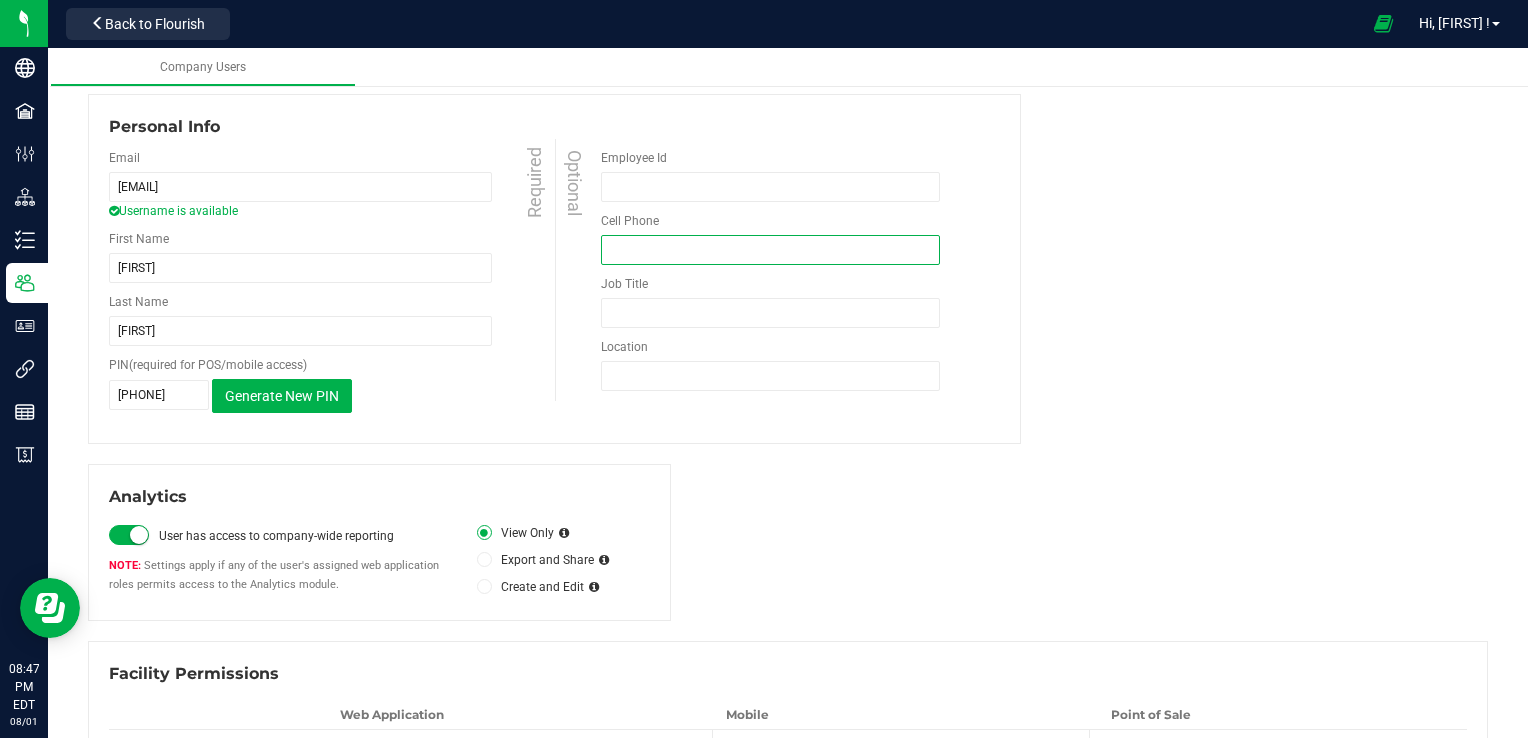 click at bounding box center [771, 250] 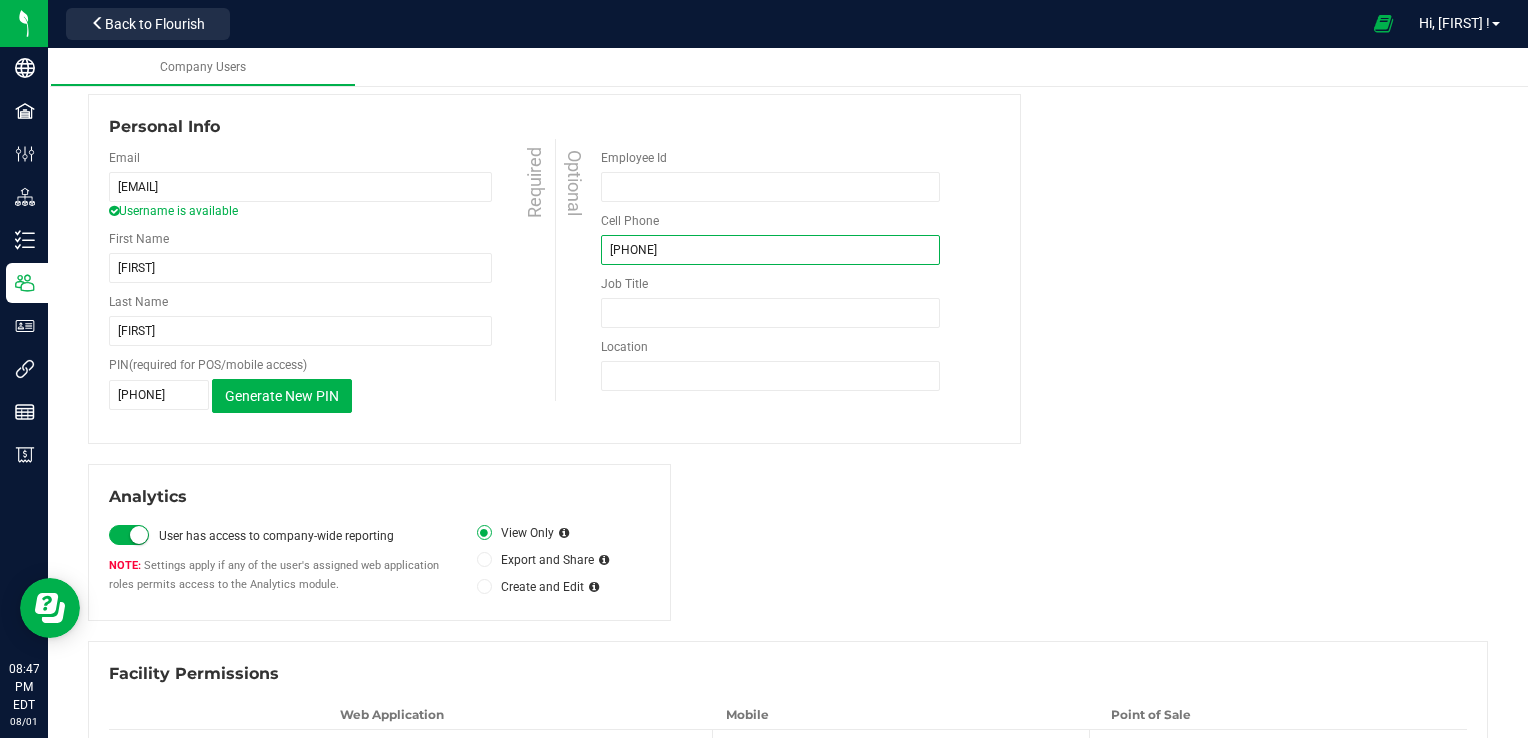 type on "(" 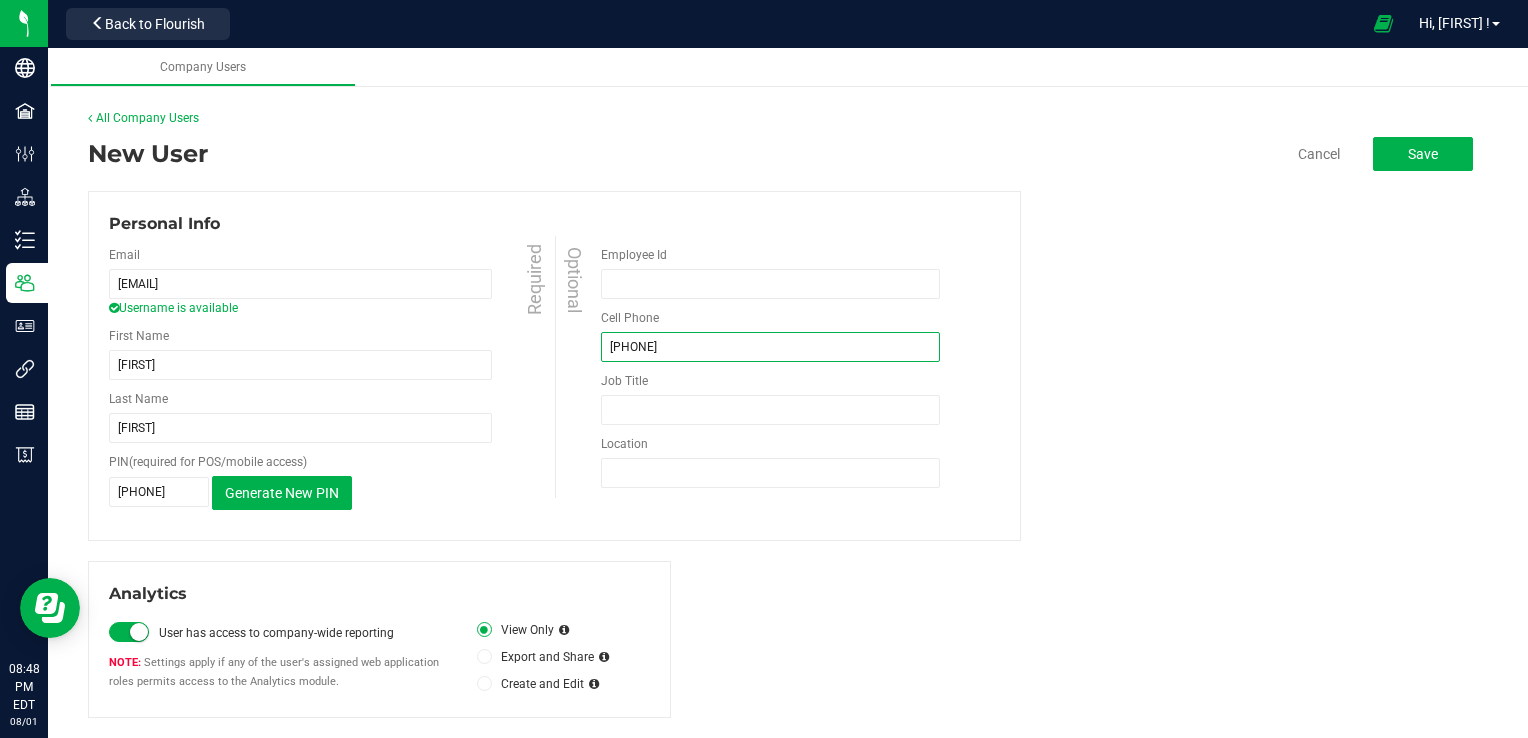 scroll, scrollTop: 9, scrollLeft: 0, axis: vertical 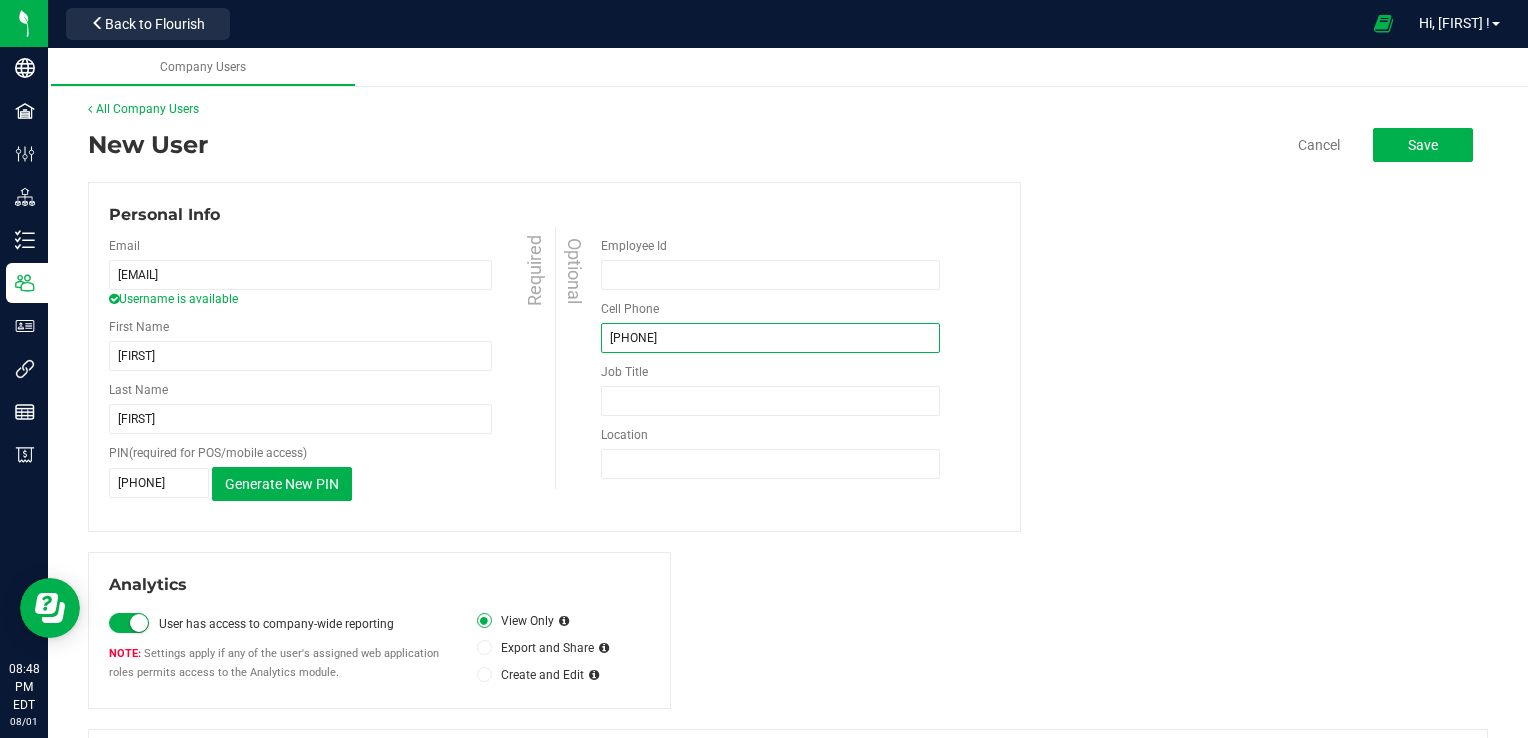 type on "[PHONE]" 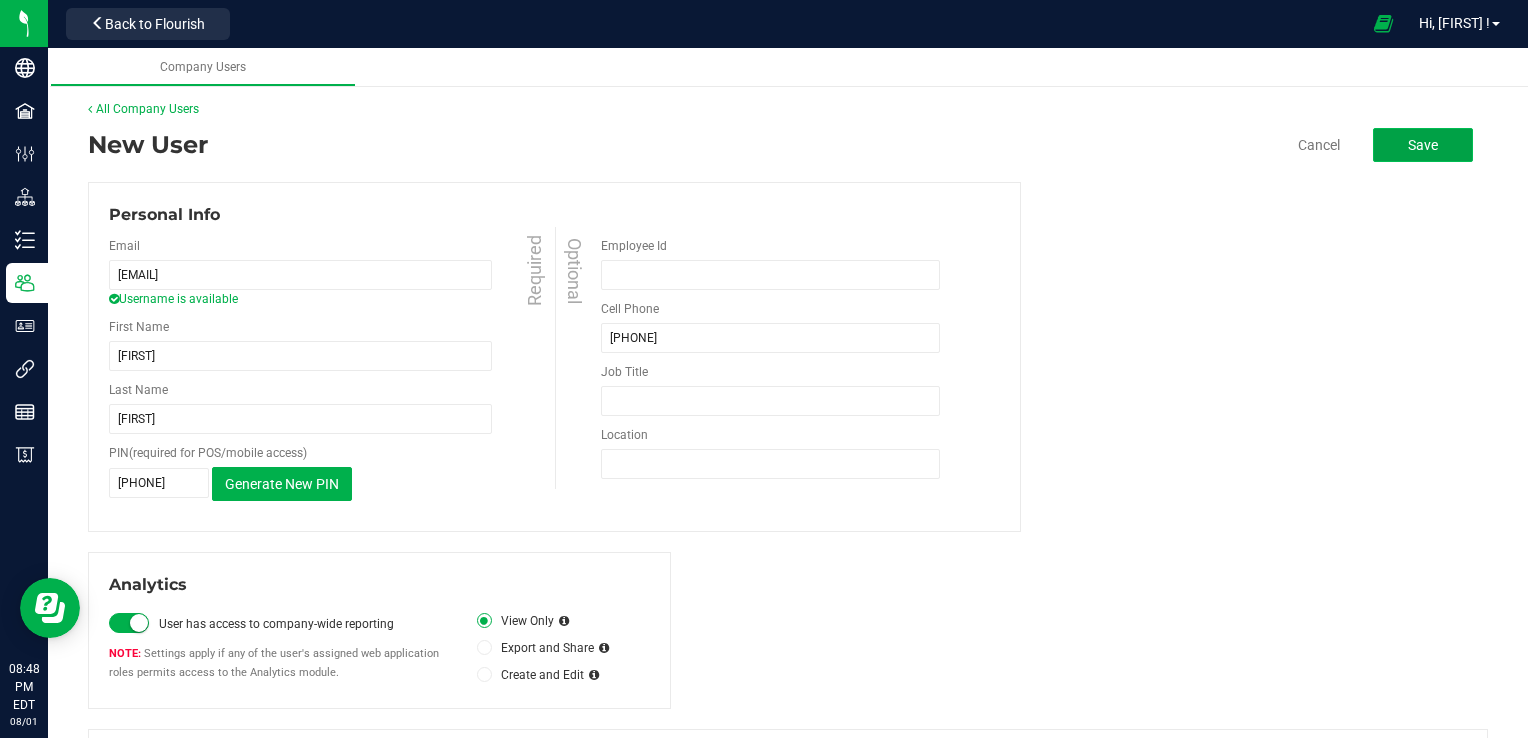 click on "Save" 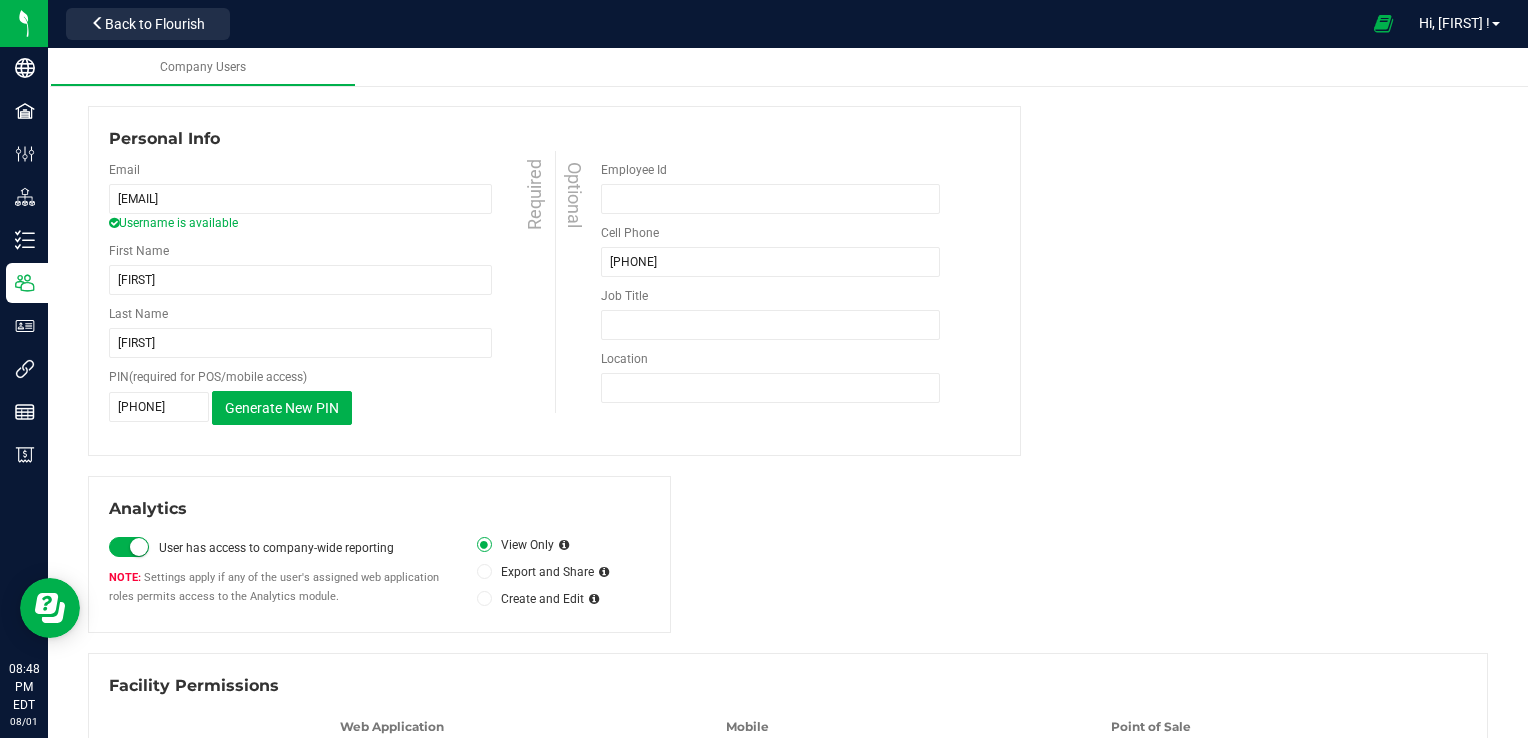 scroll, scrollTop: 172, scrollLeft: 0, axis: vertical 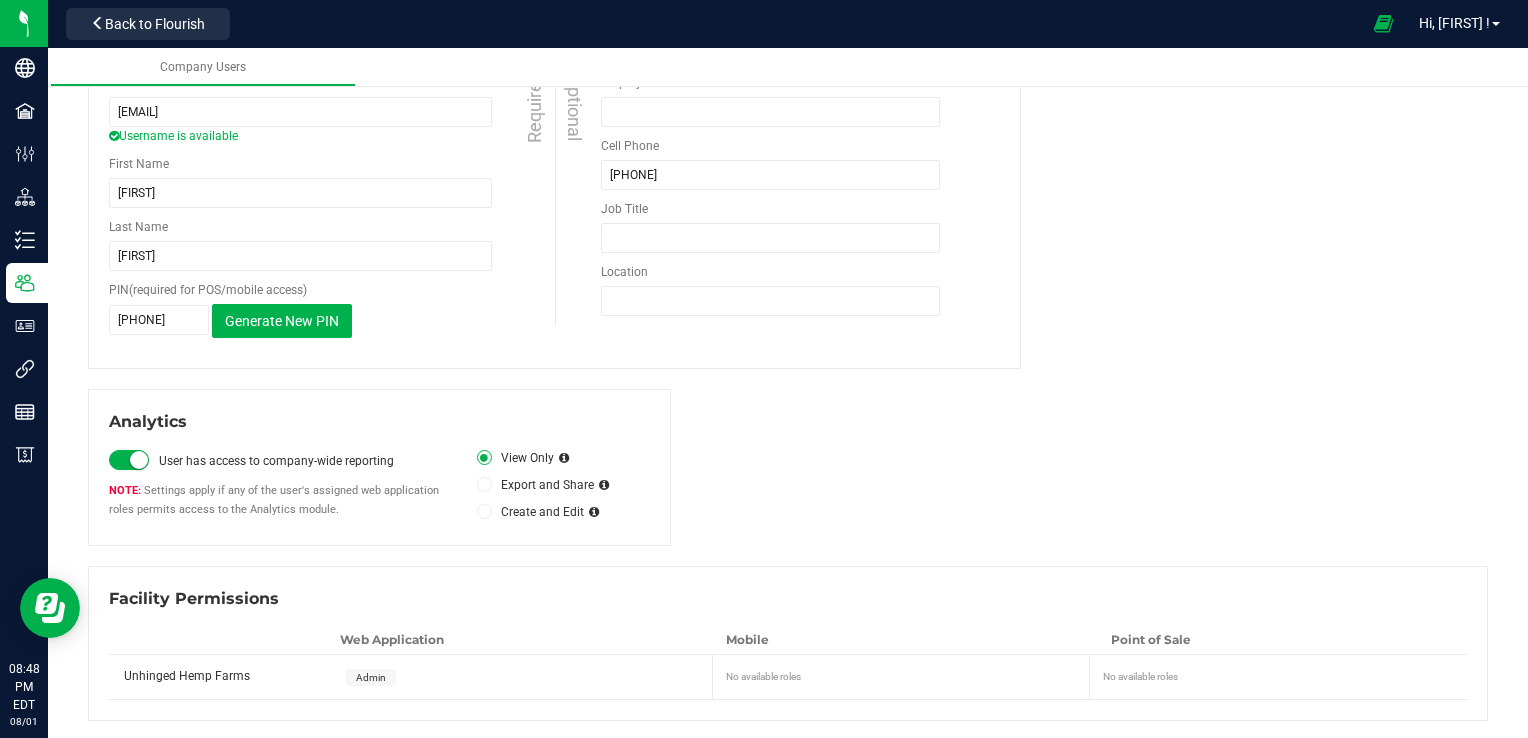 click at bounding box center (484, 485) 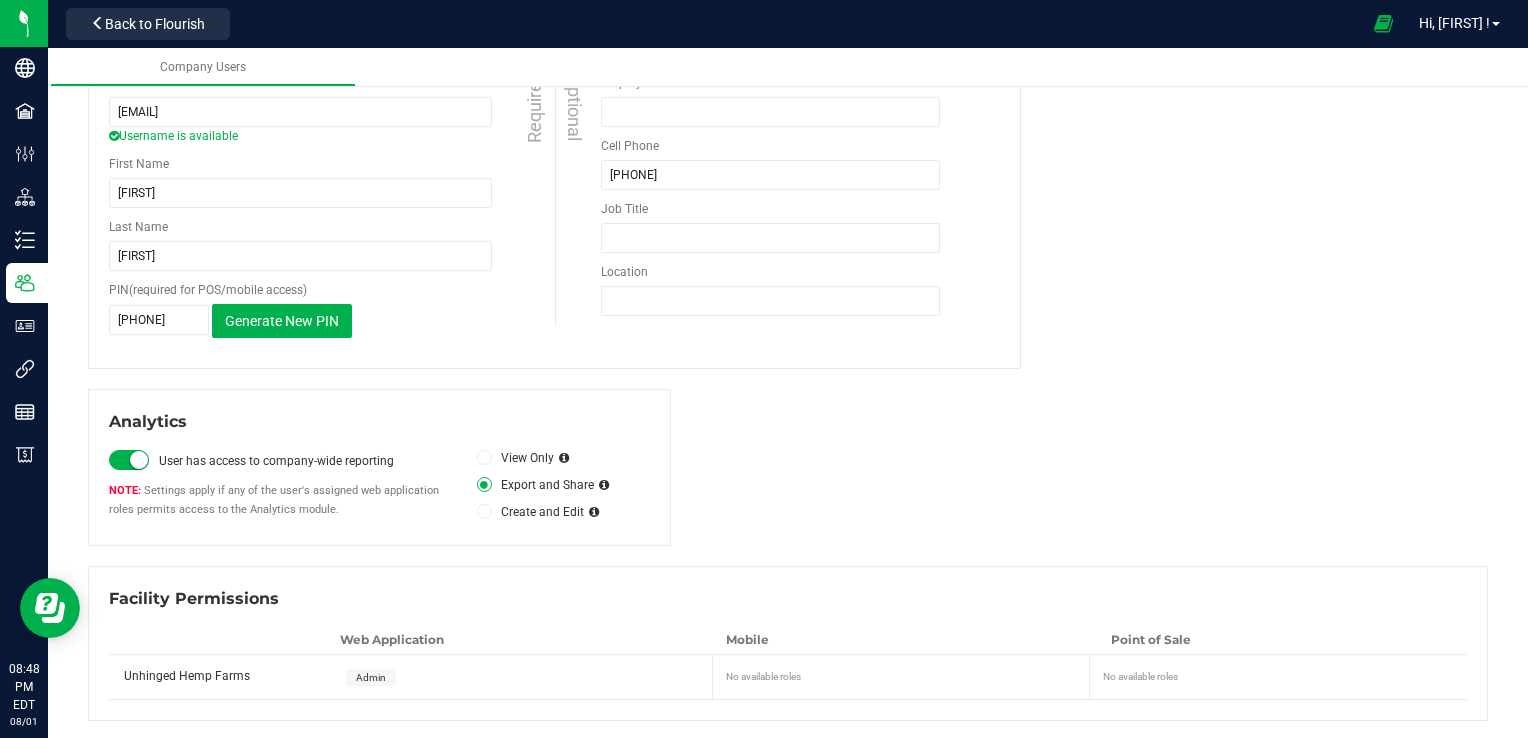 click at bounding box center [484, 511] 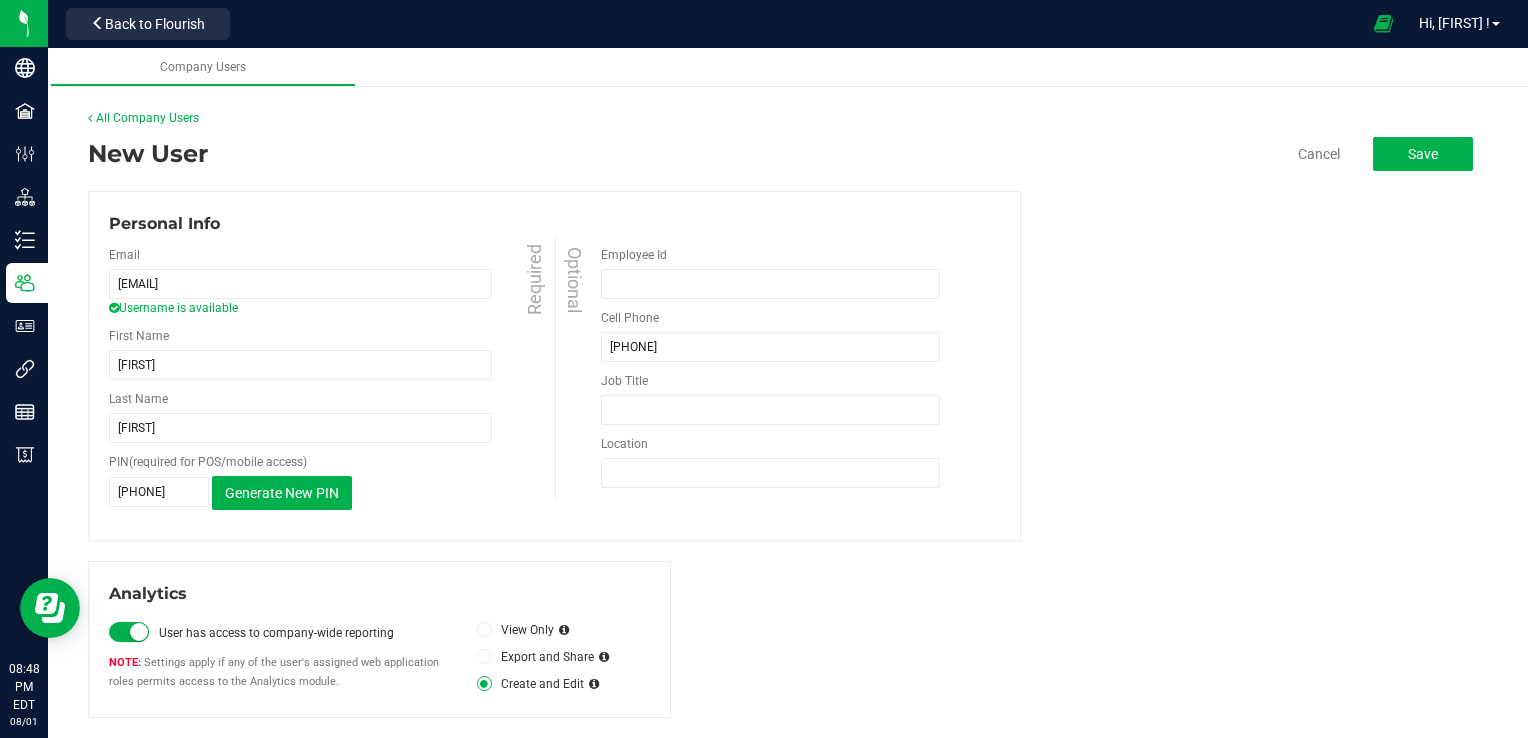 scroll, scrollTop: 8, scrollLeft: 0, axis: vertical 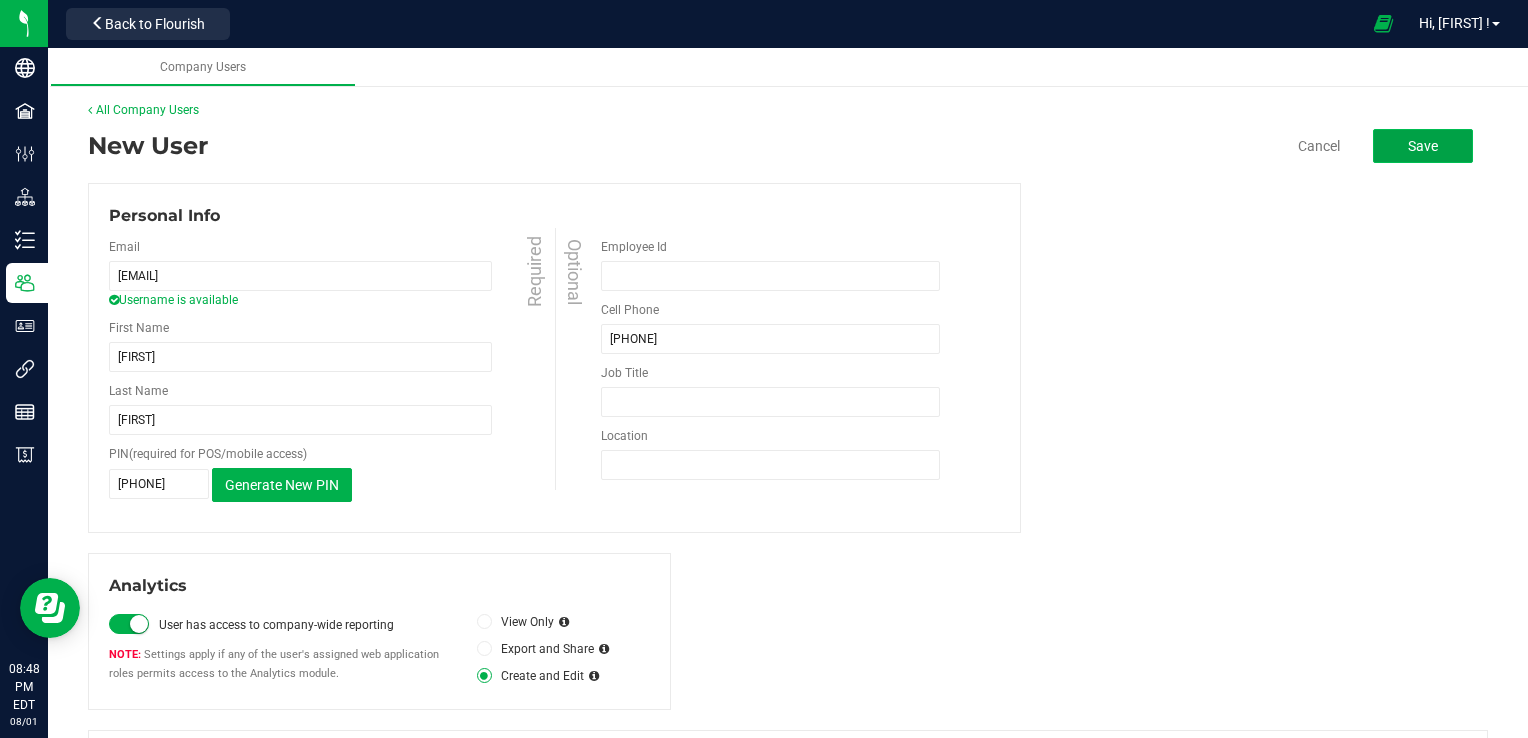 click on "Save" 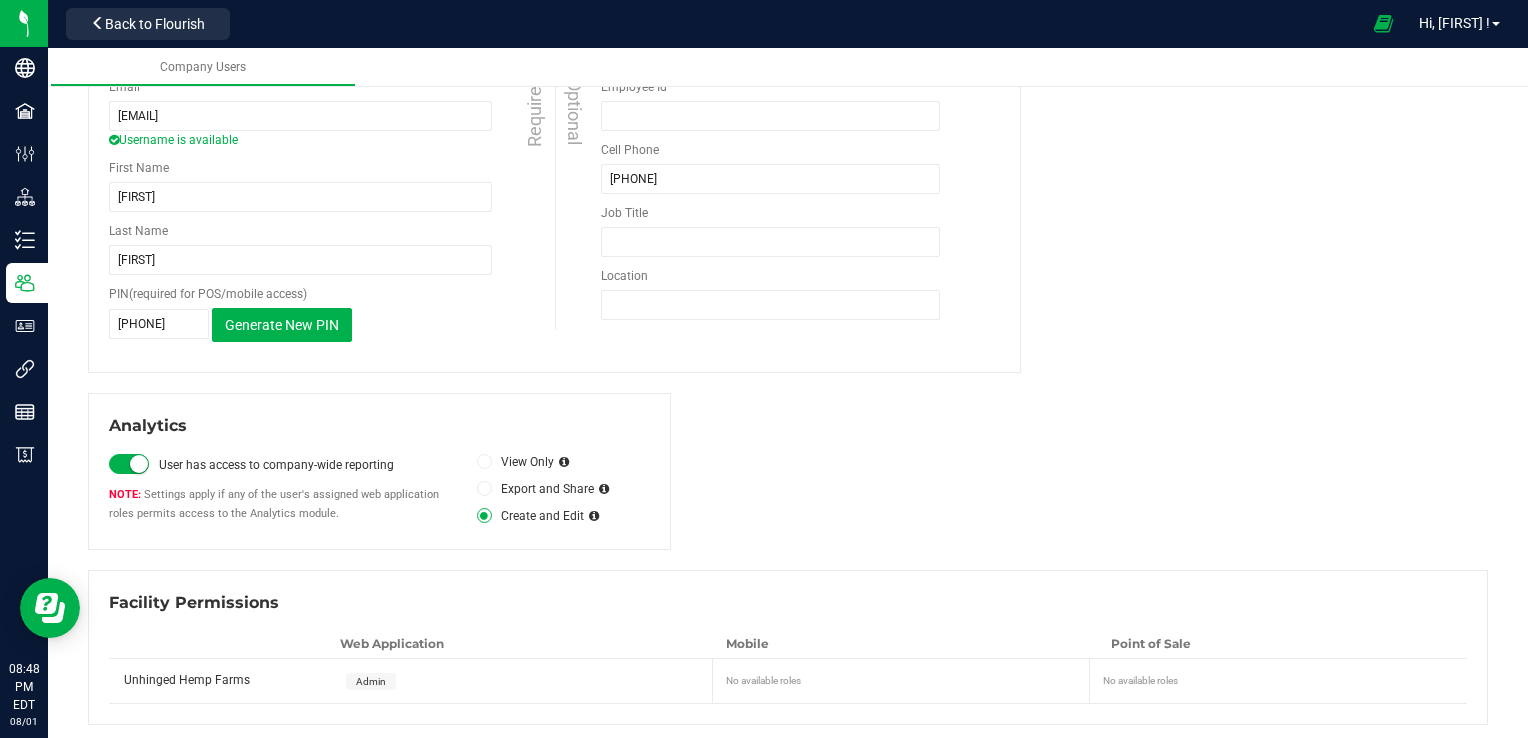 scroll, scrollTop: 172, scrollLeft: 0, axis: vertical 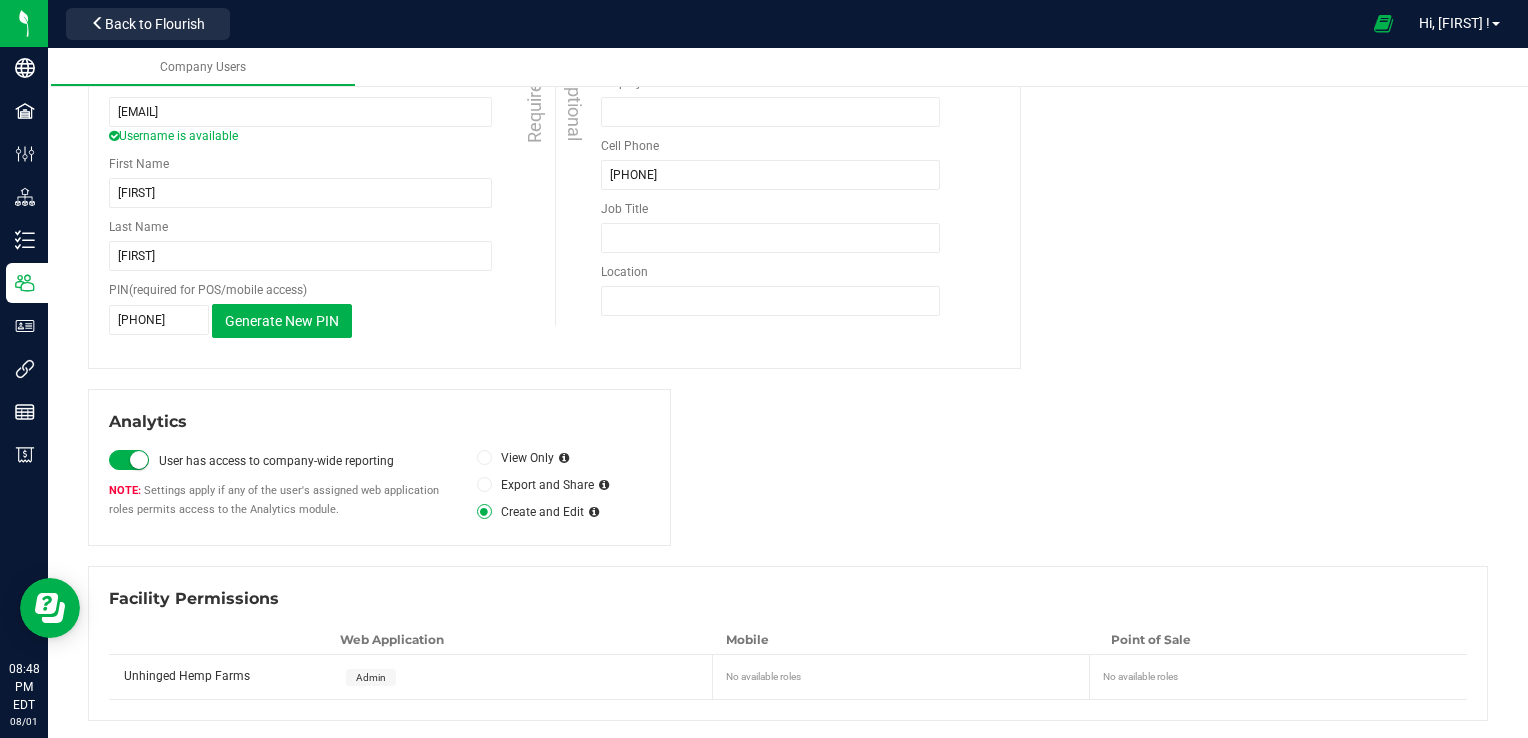 click on "Facility Permissions
Web Application
Mobile
Point of Sale
Unhinged Hemp Farms
Admin
No available roles" at bounding box center (788, 643) 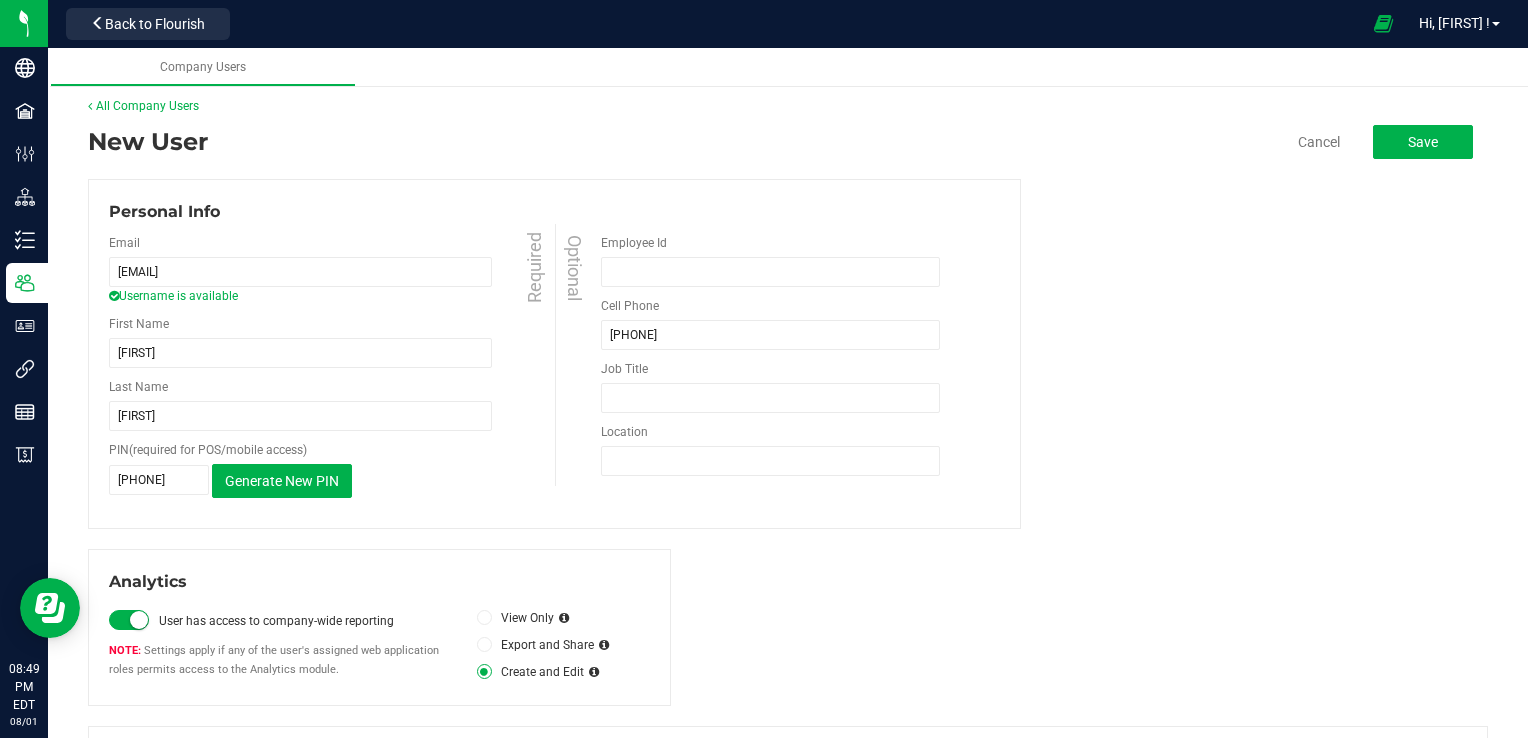 scroll, scrollTop: 0, scrollLeft: 0, axis: both 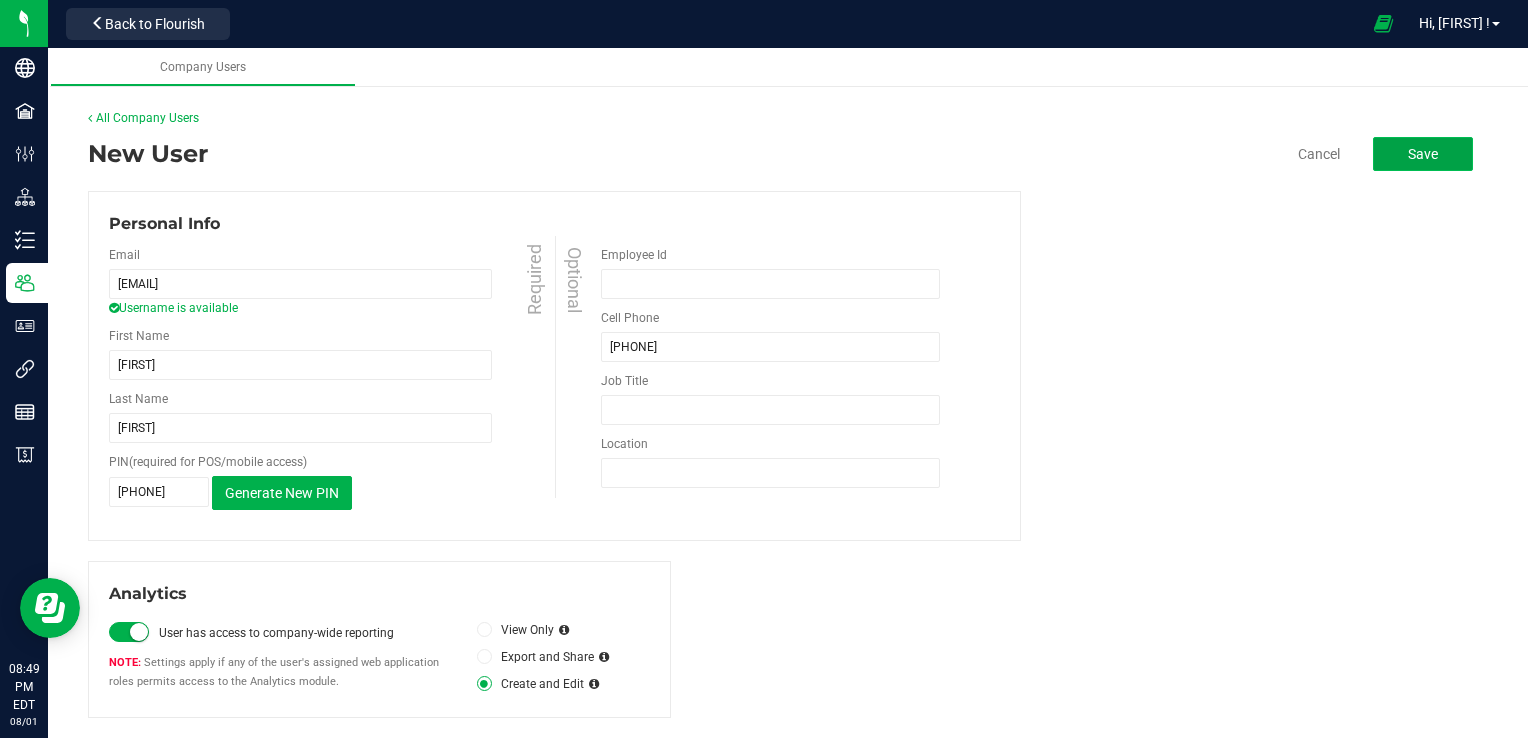 click on "Save" 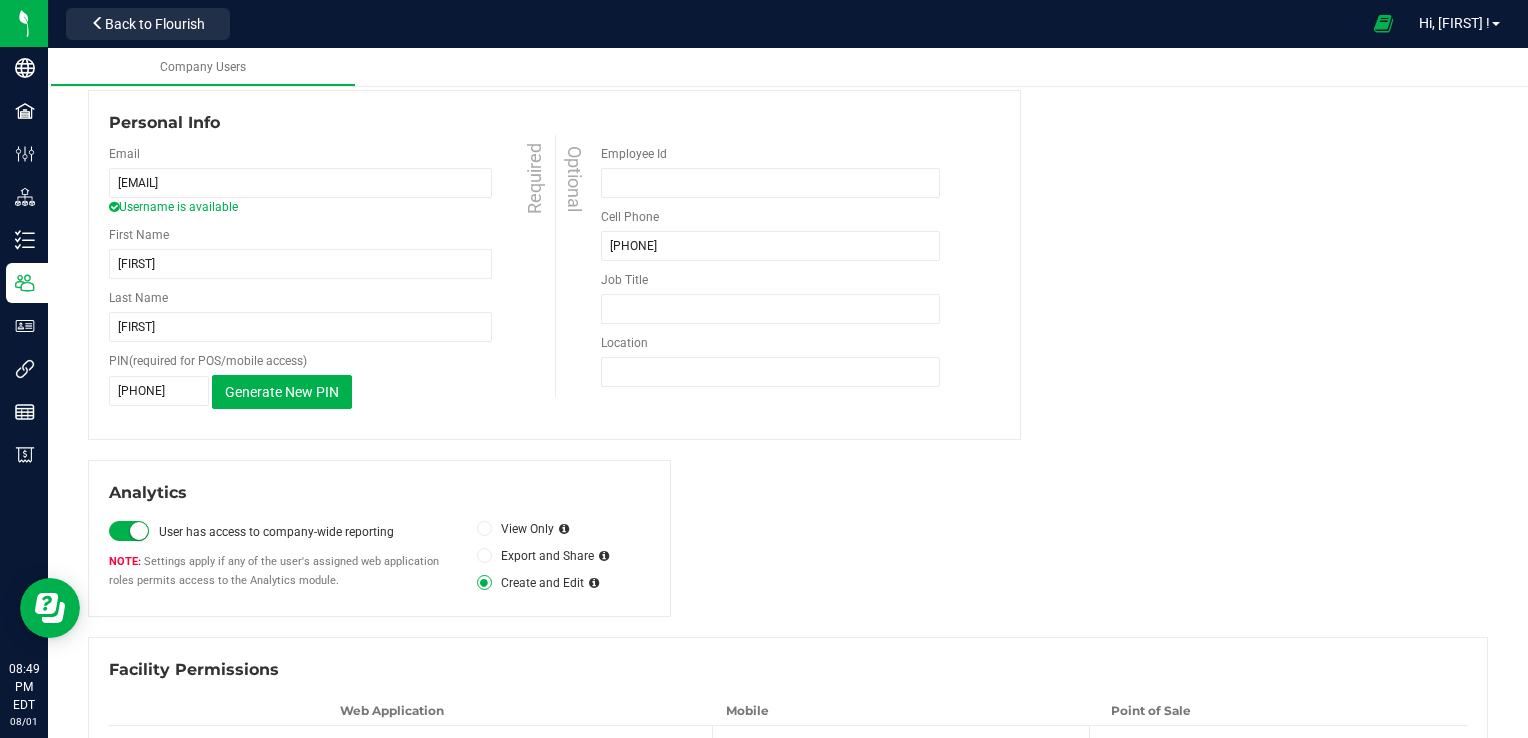 scroll, scrollTop: 172, scrollLeft: 0, axis: vertical 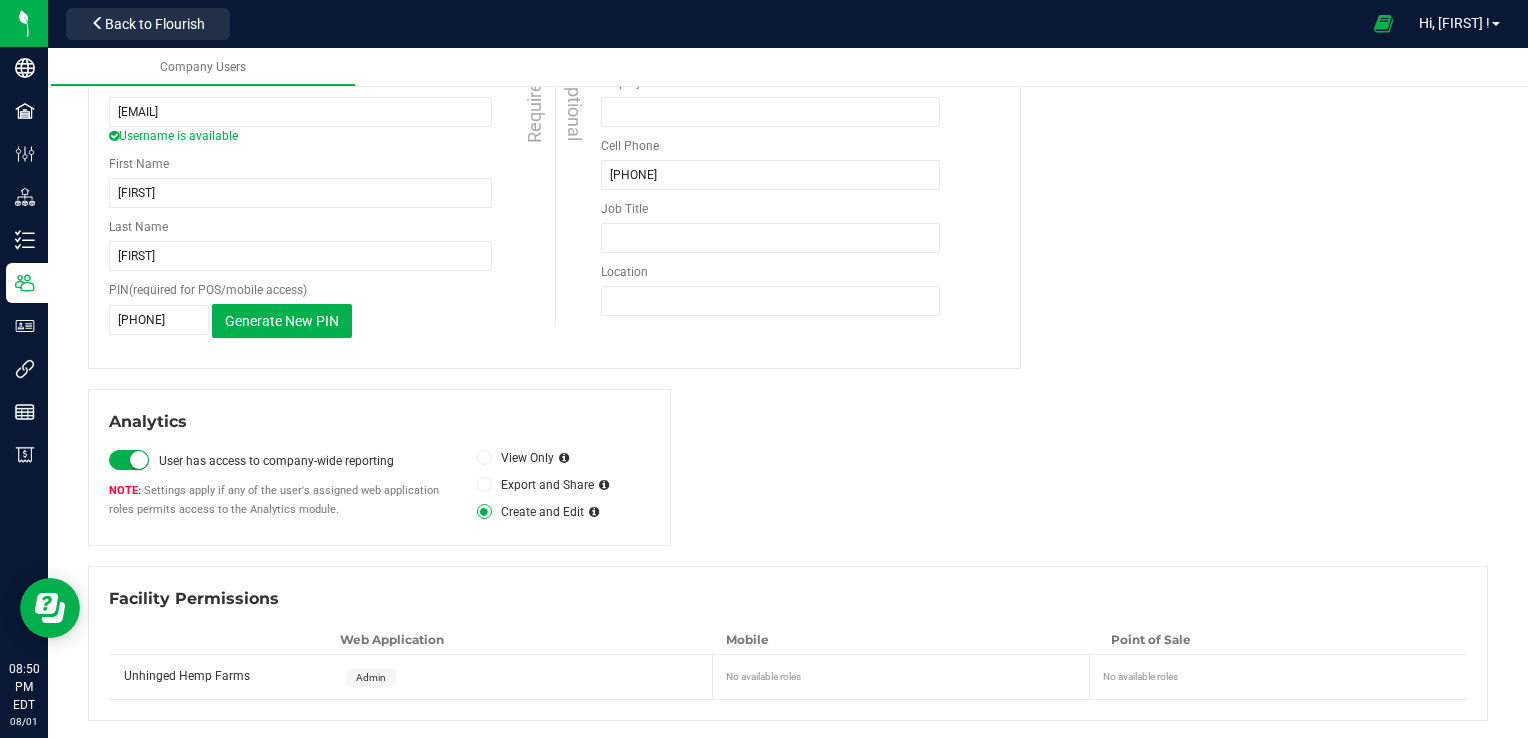 click on "Admin" at bounding box center [371, 677] 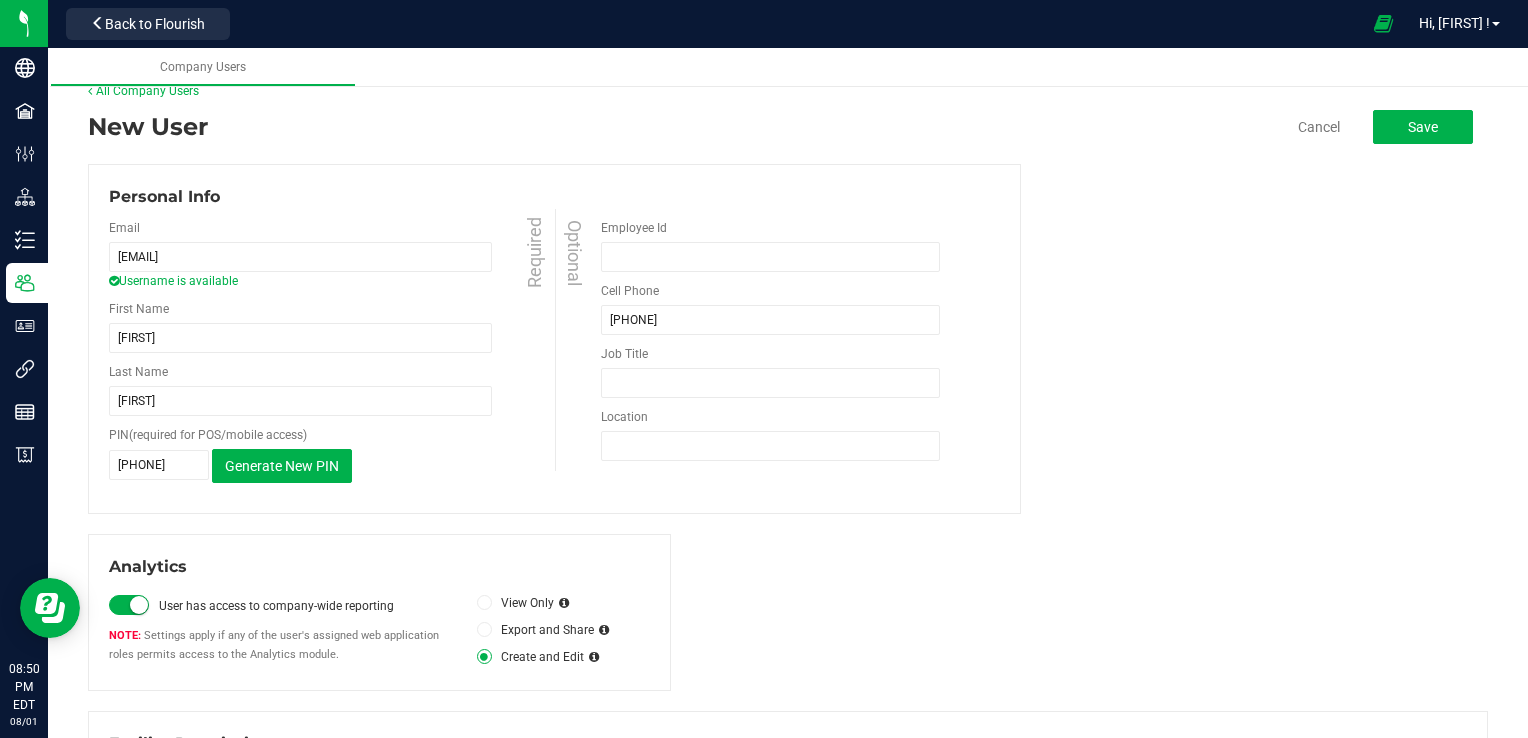 scroll, scrollTop: 0, scrollLeft: 0, axis: both 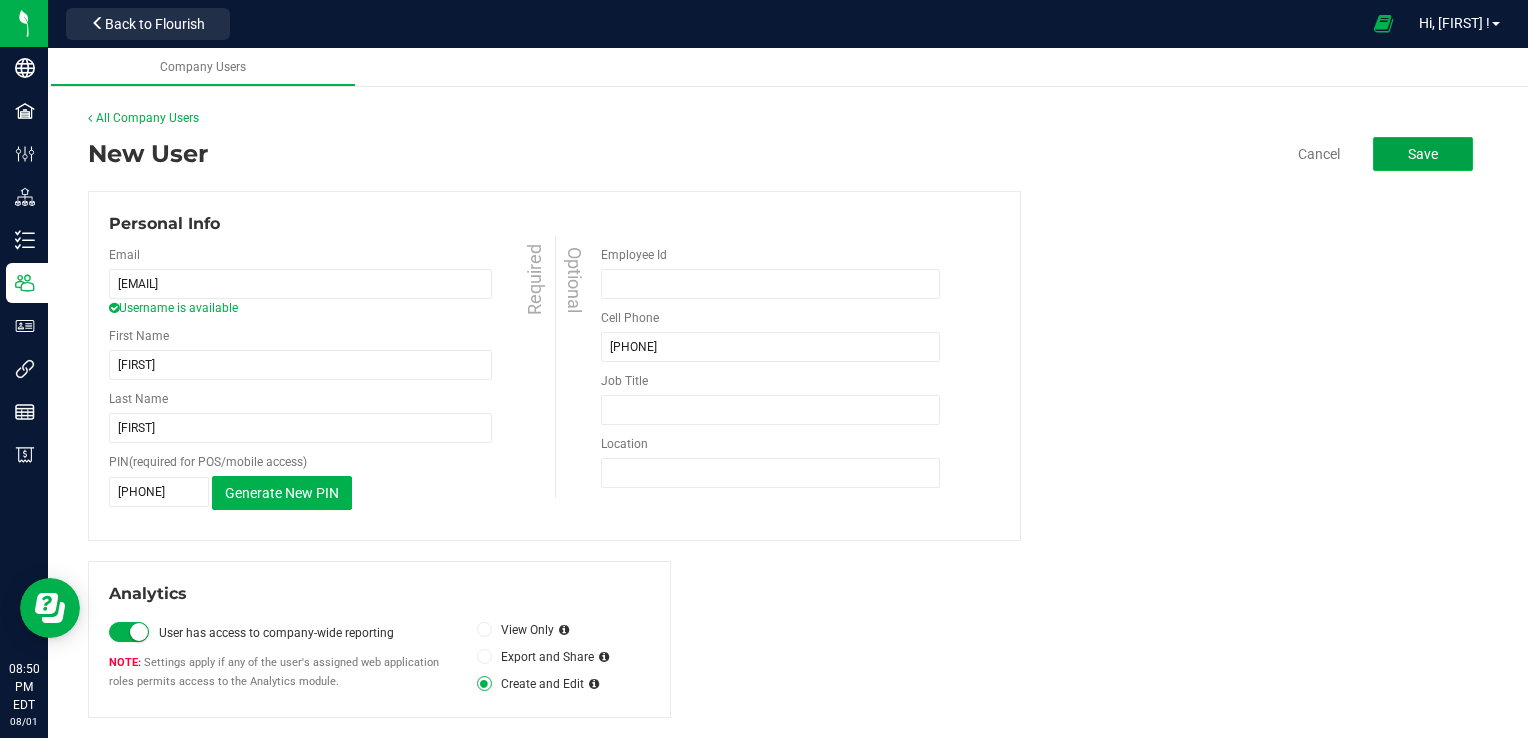 click on "Save" 